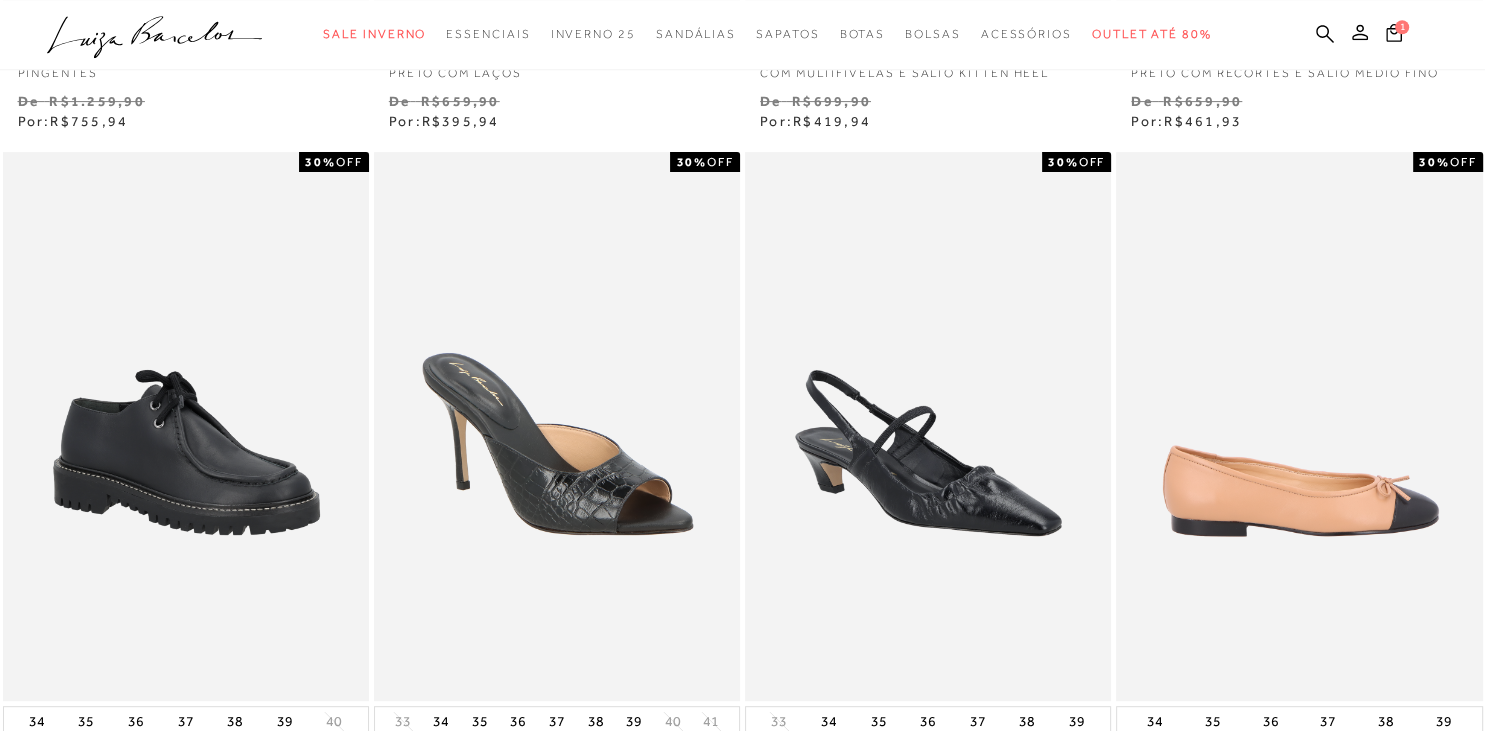 scroll, scrollTop: 739, scrollLeft: 0, axis: vertical 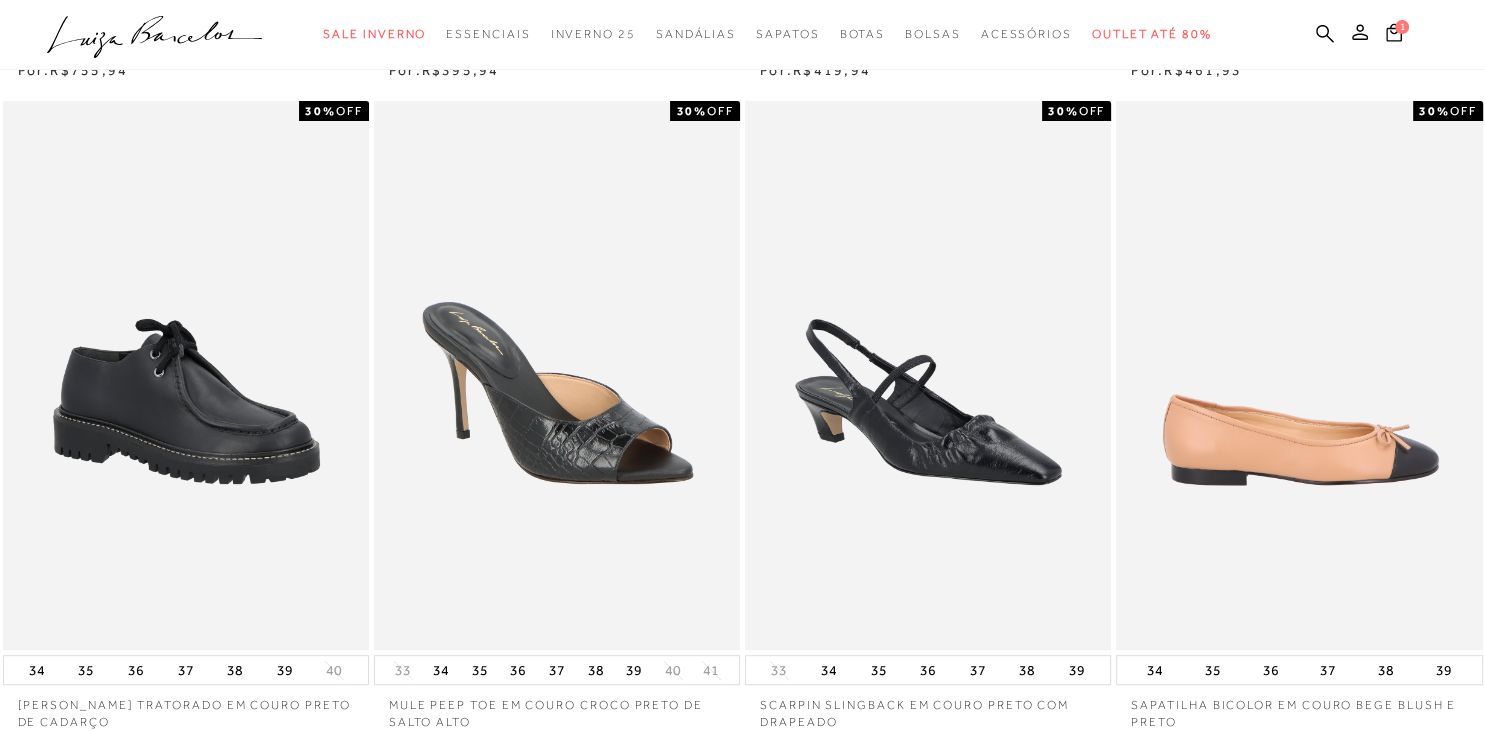 click at bounding box center (1300, 375) 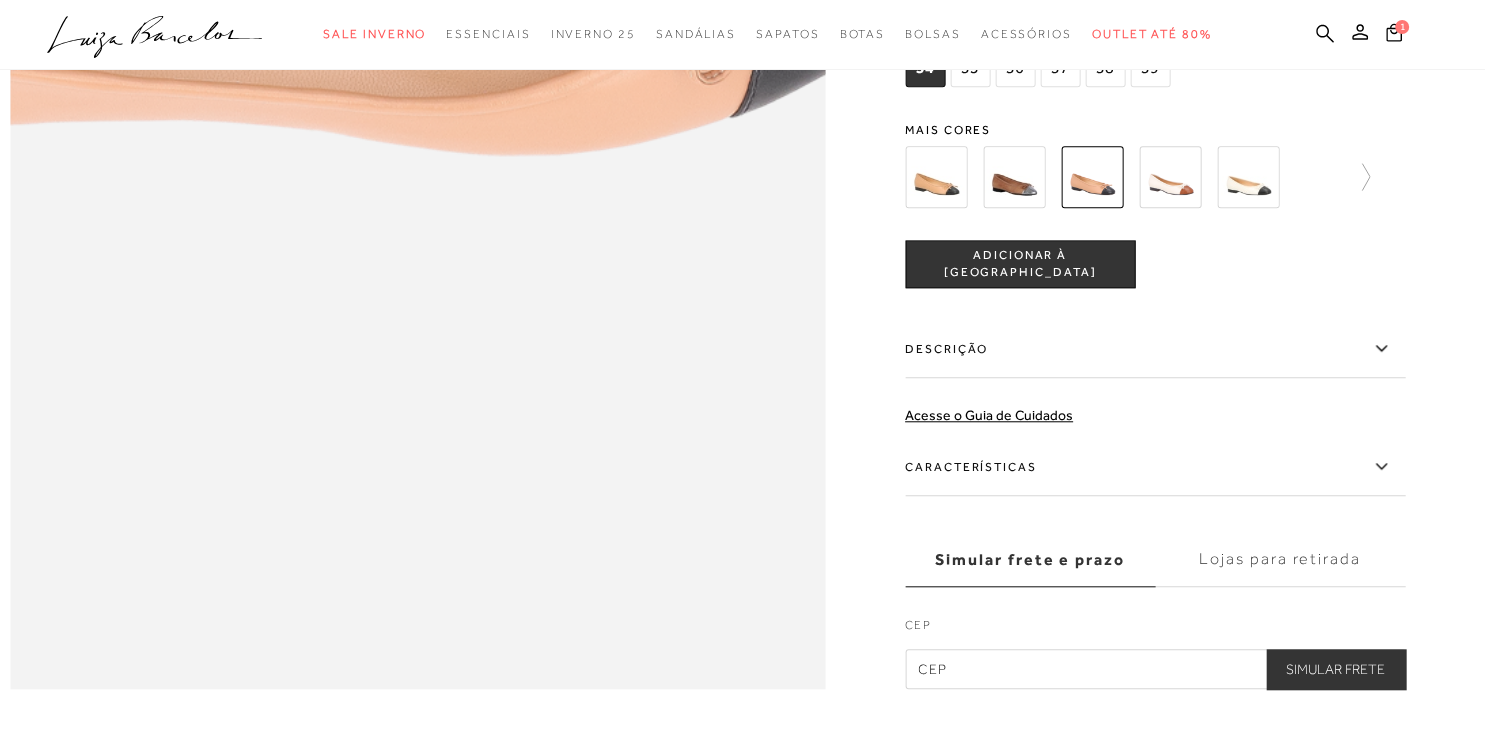 scroll, scrollTop: 2112, scrollLeft: 0, axis: vertical 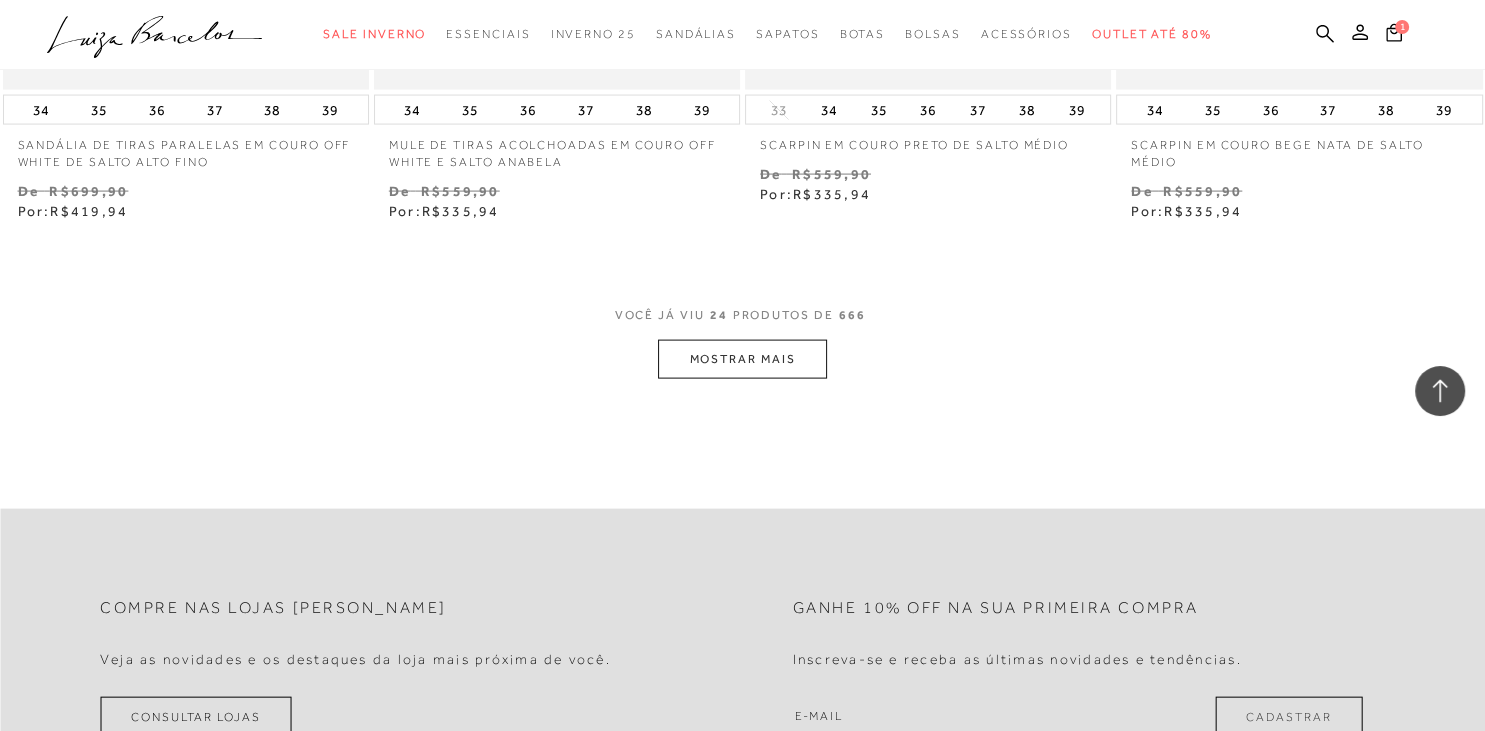 click on "MOSTRAR MAIS" at bounding box center (742, 359) 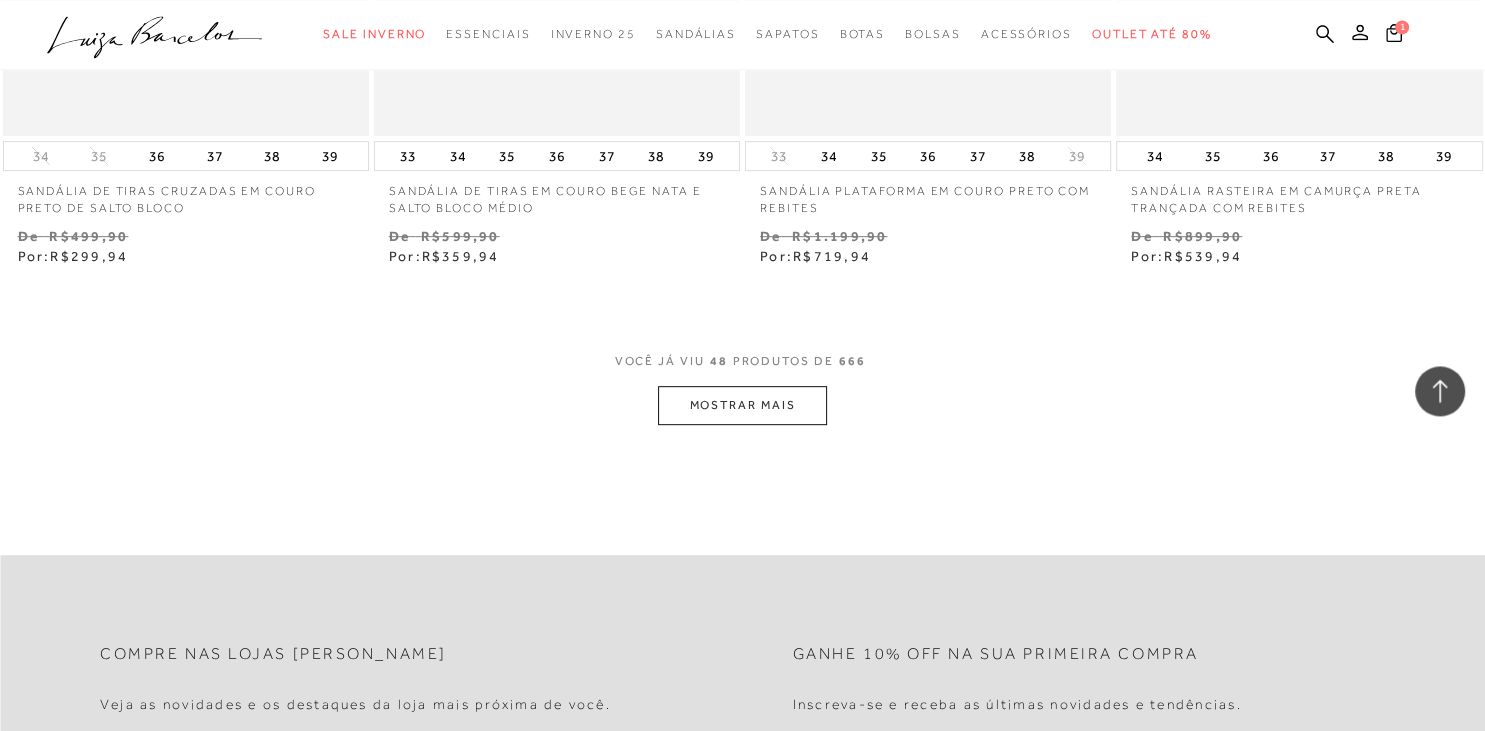 scroll, scrollTop: 8448, scrollLeft: 0, axis: vertical 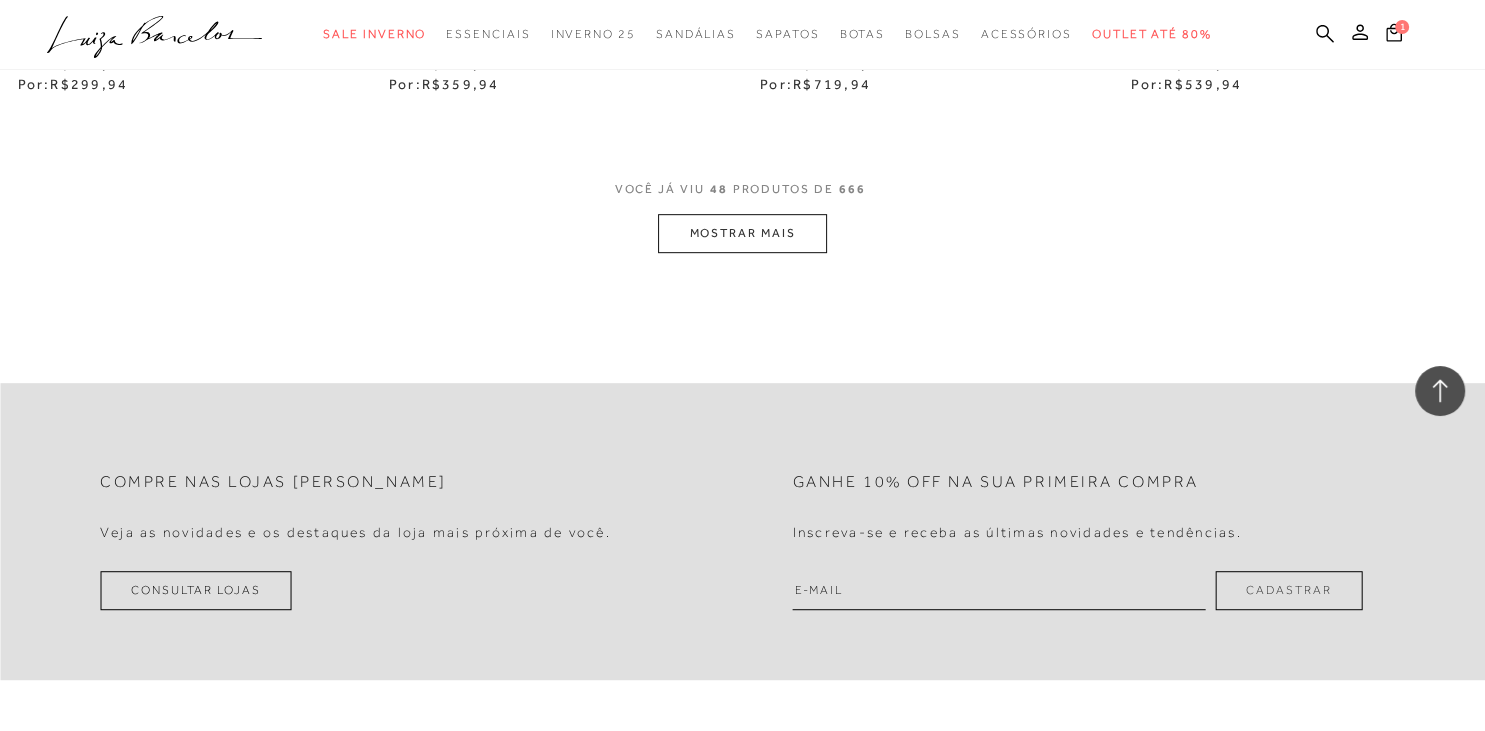 click on "MOSTRAR MAIS" at bounding box center (742, 233) 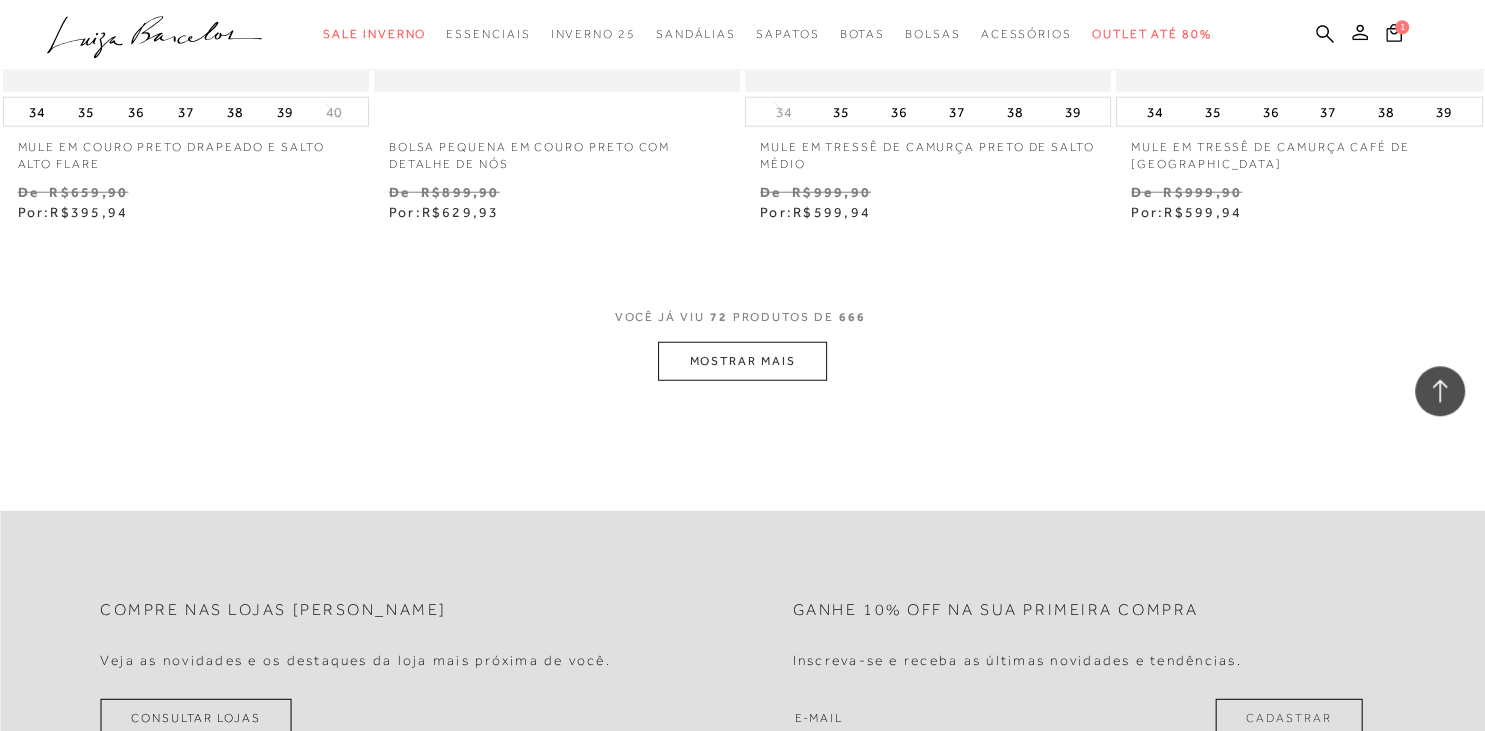 scroll, scrollTop: 12566, scrollLeft: 0, axis: vertical 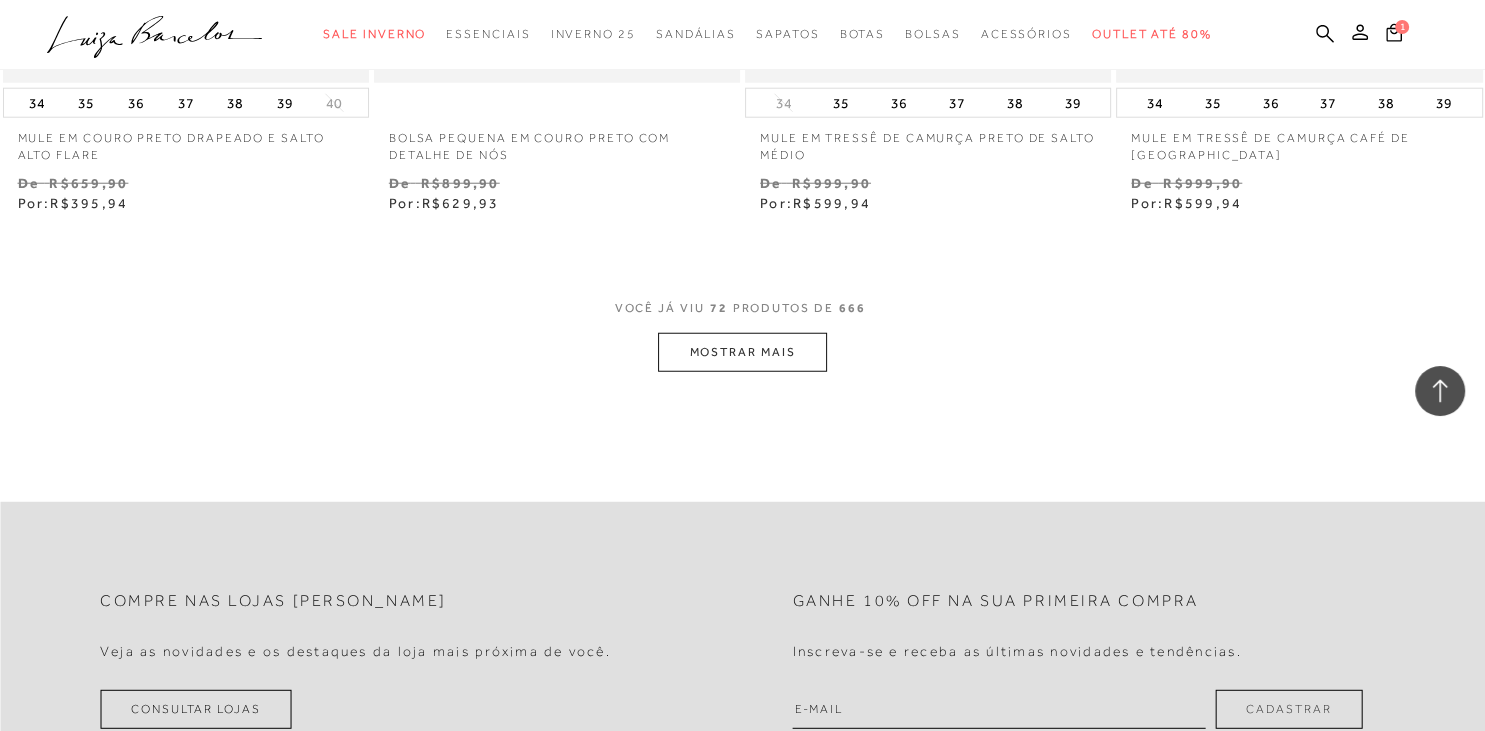 click on "MOSTRAR MAIS" at bounding box center (742, 352) 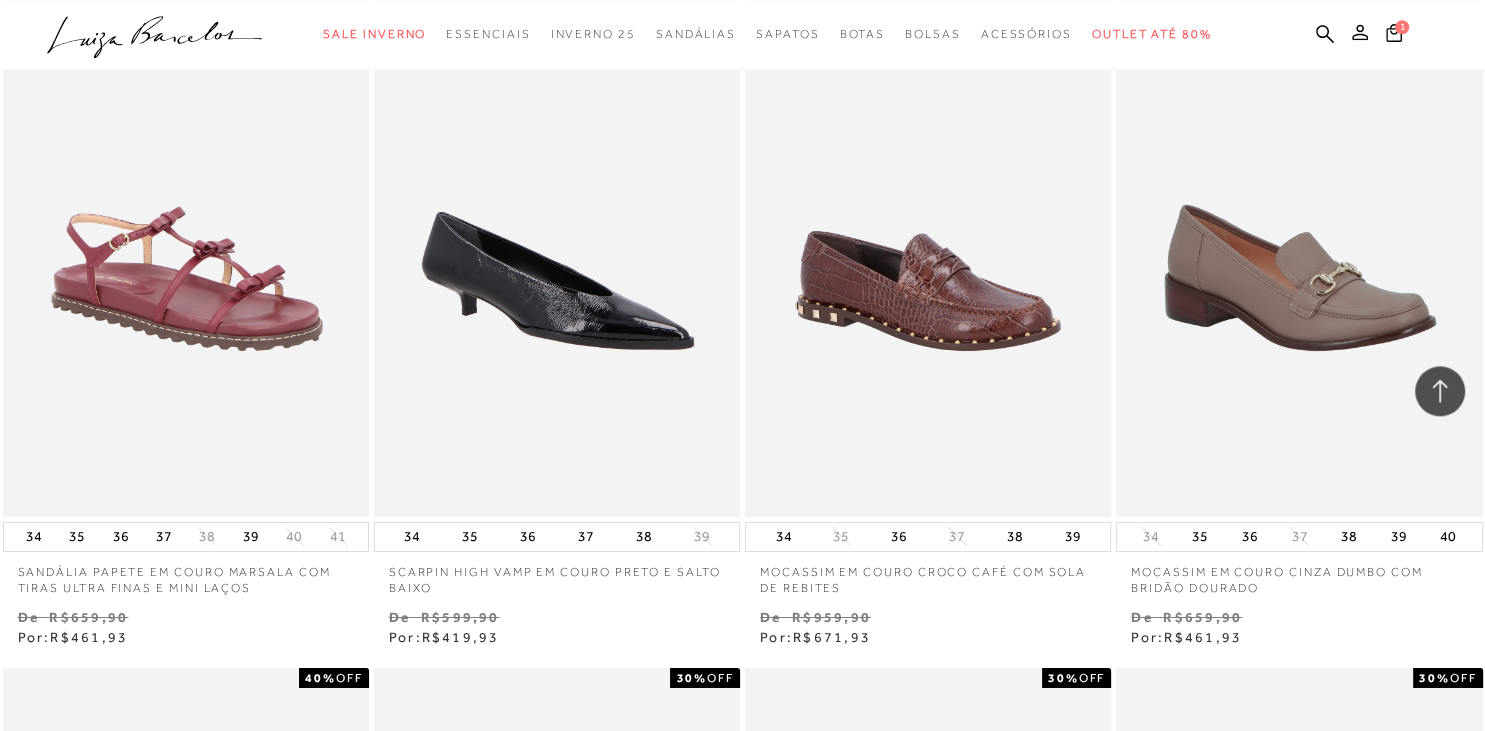 scroll, scrollTop: 14256, scrollLeft: 0, axis: vertical 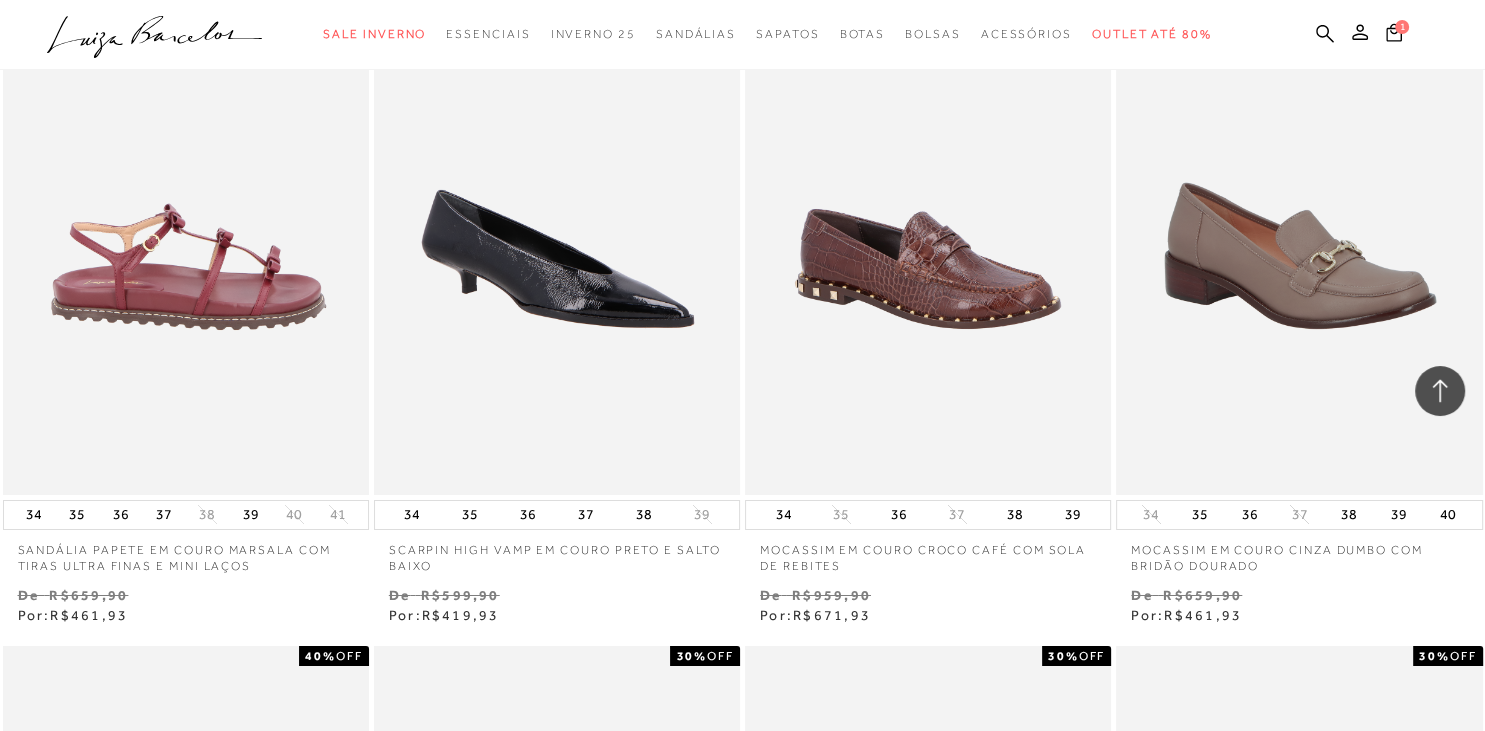 click at bounding box center (187, 219) 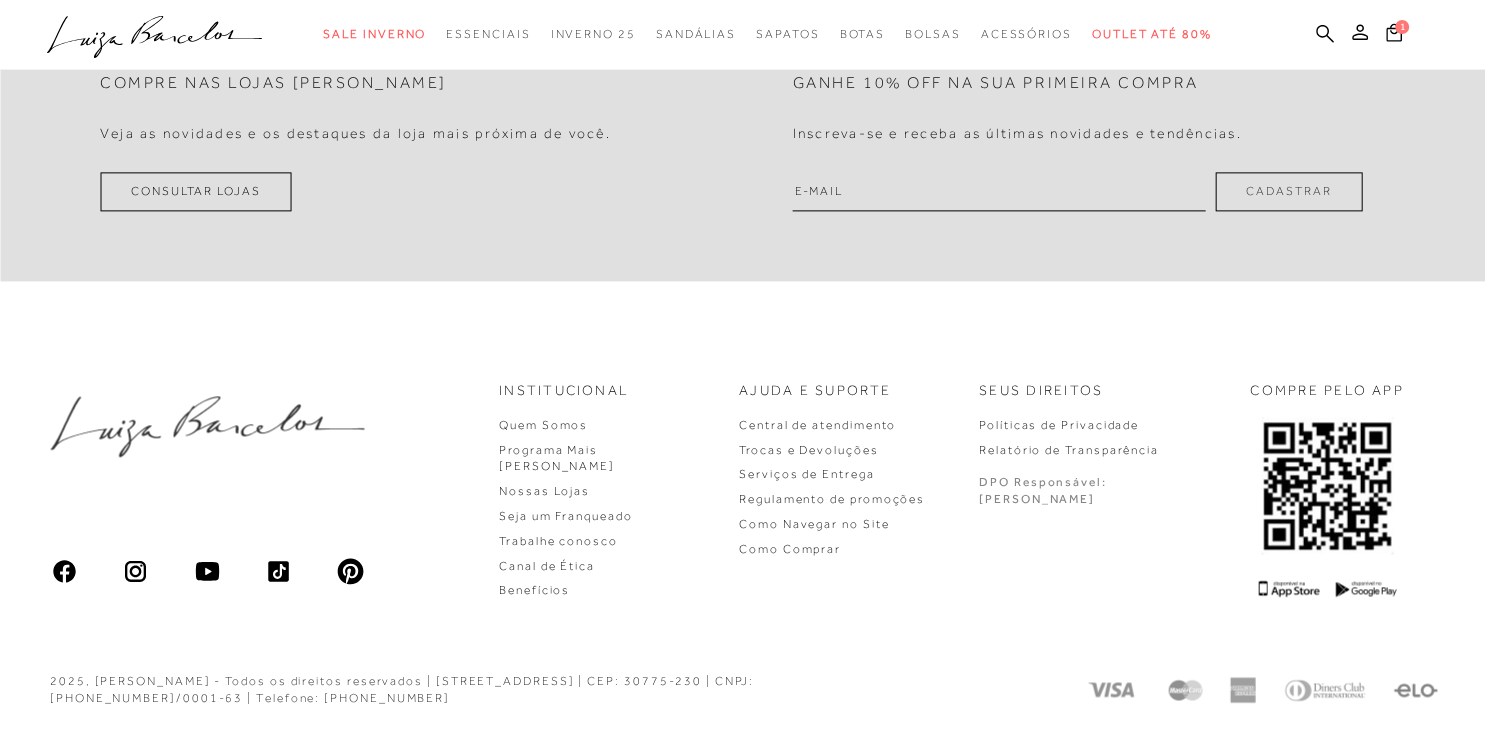 scroll, scrollTop: 0, scrollLeft: 0, axis: both 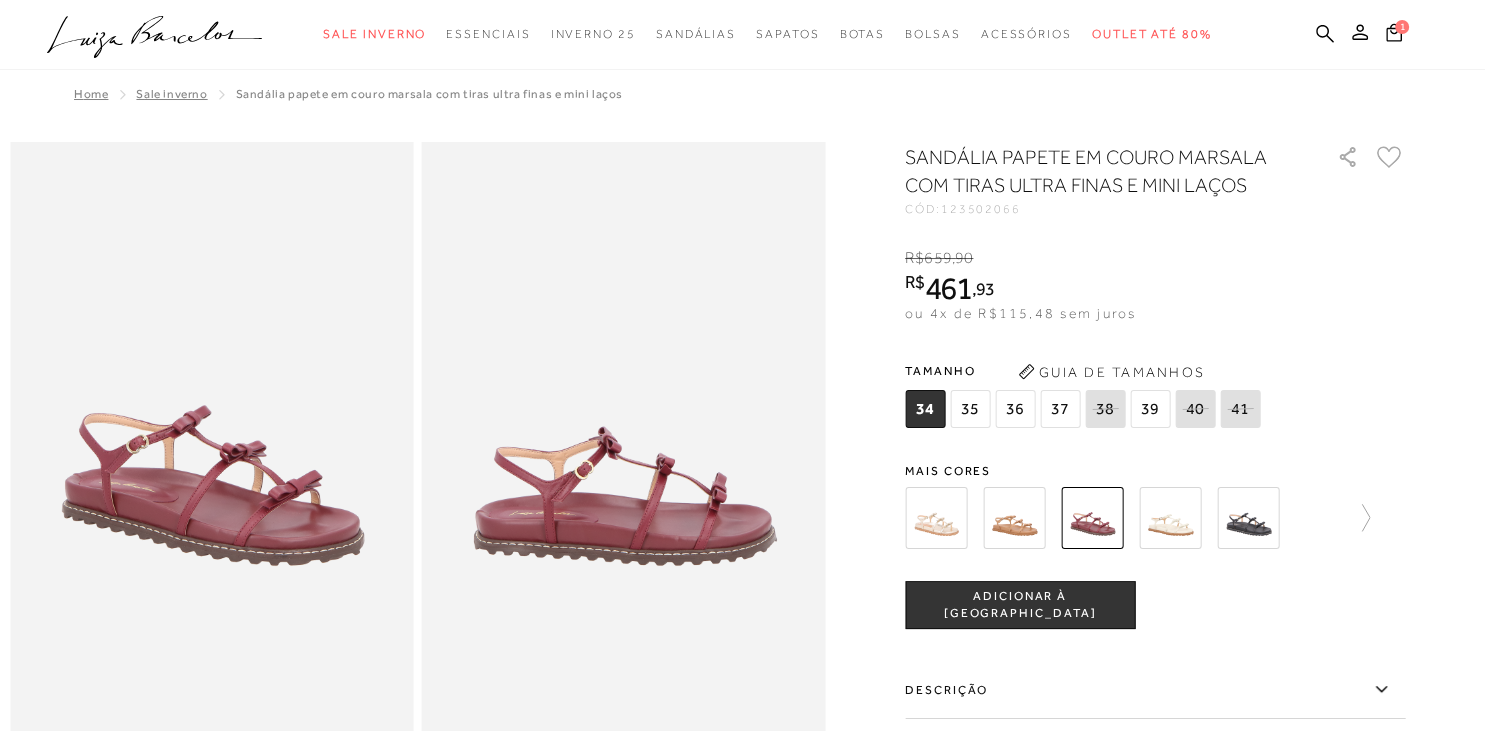 click at bounding box center (936, 518) 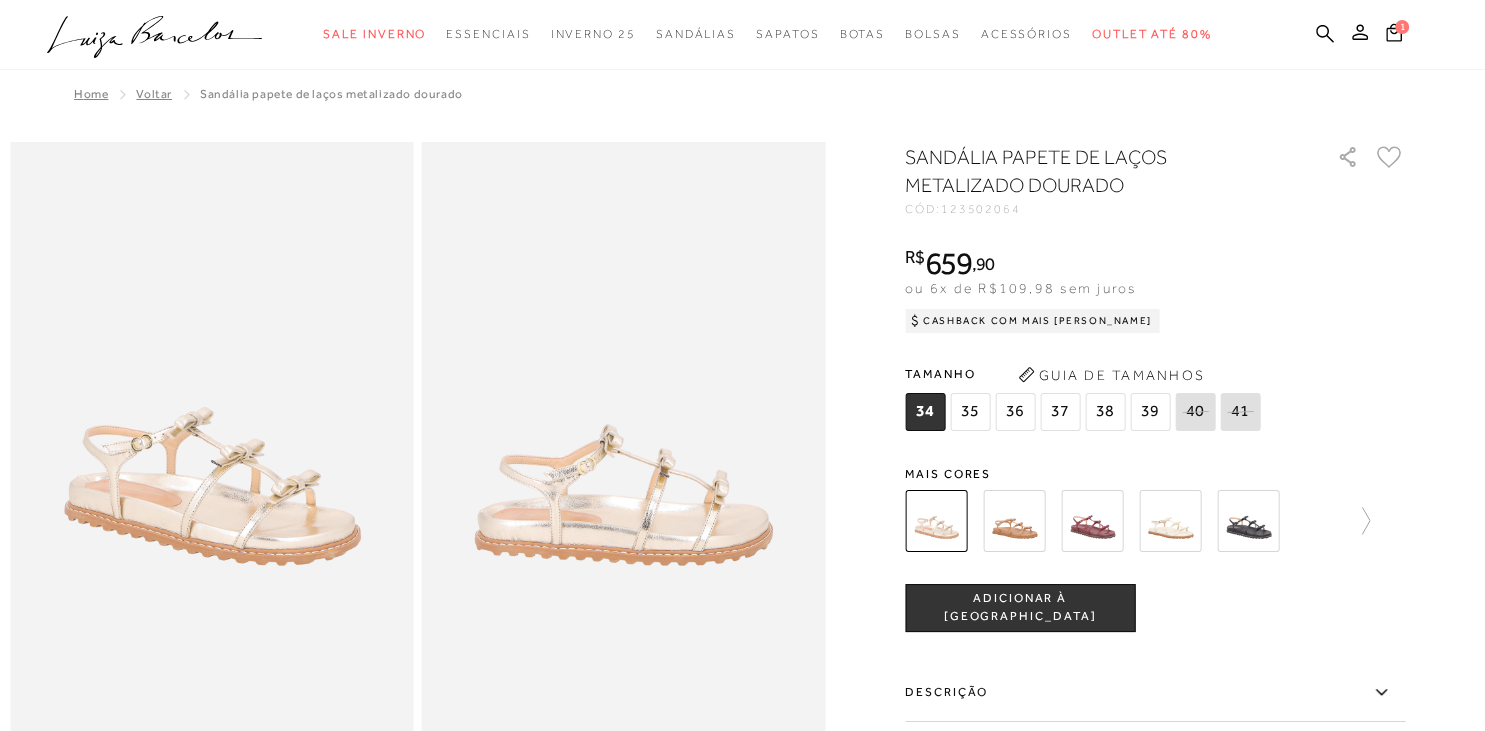 click at bounding box center (1014, 521) 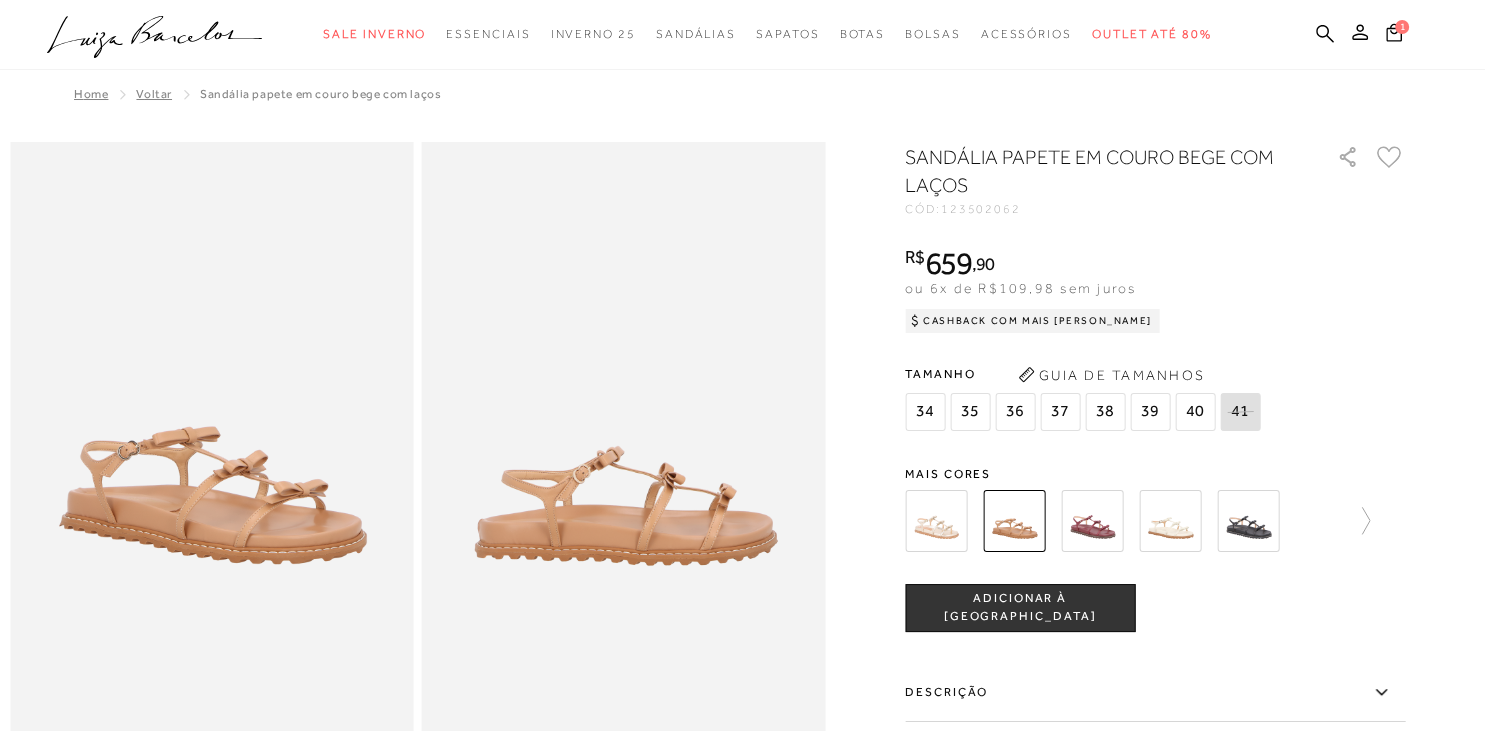 click at bounding box center (1092, 521) 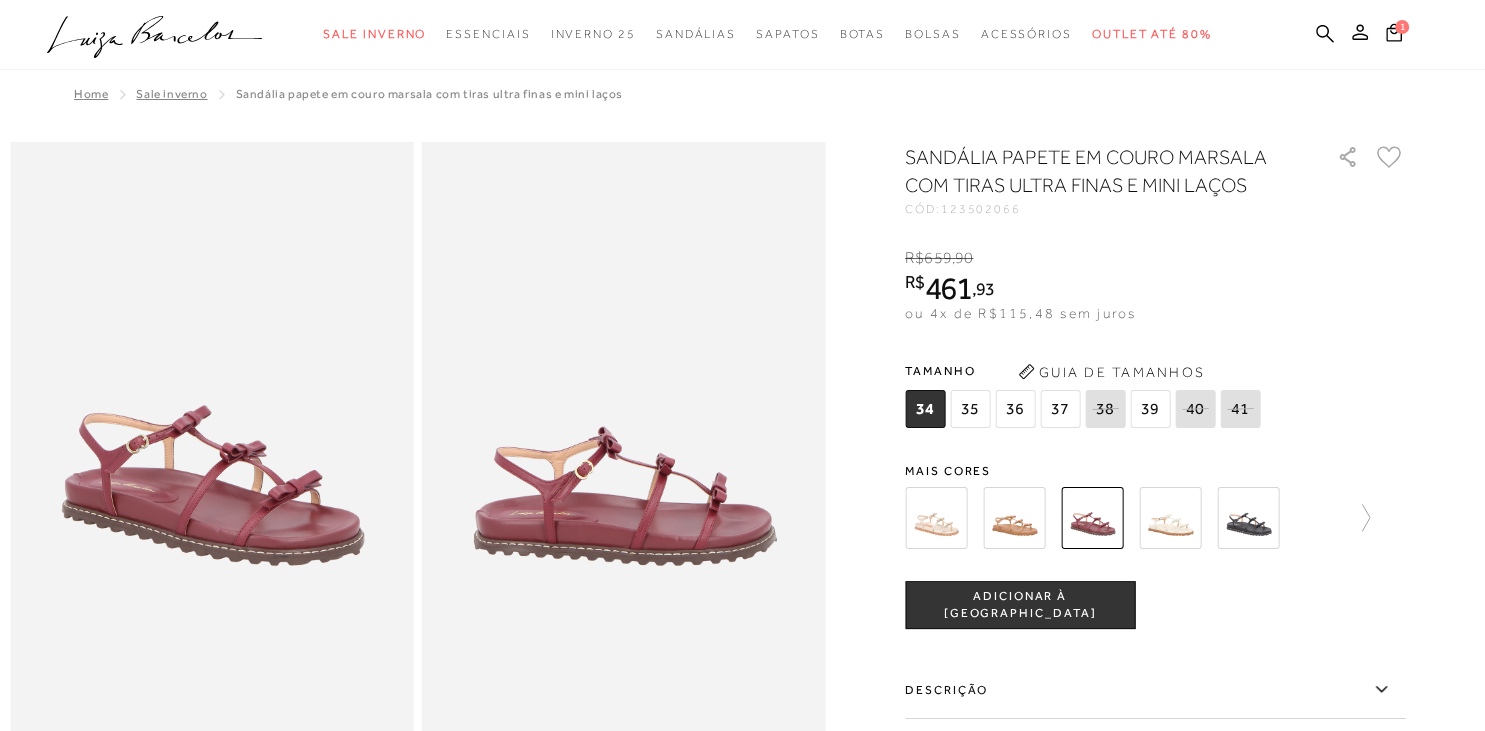 click at bounding box center [1170, 518] 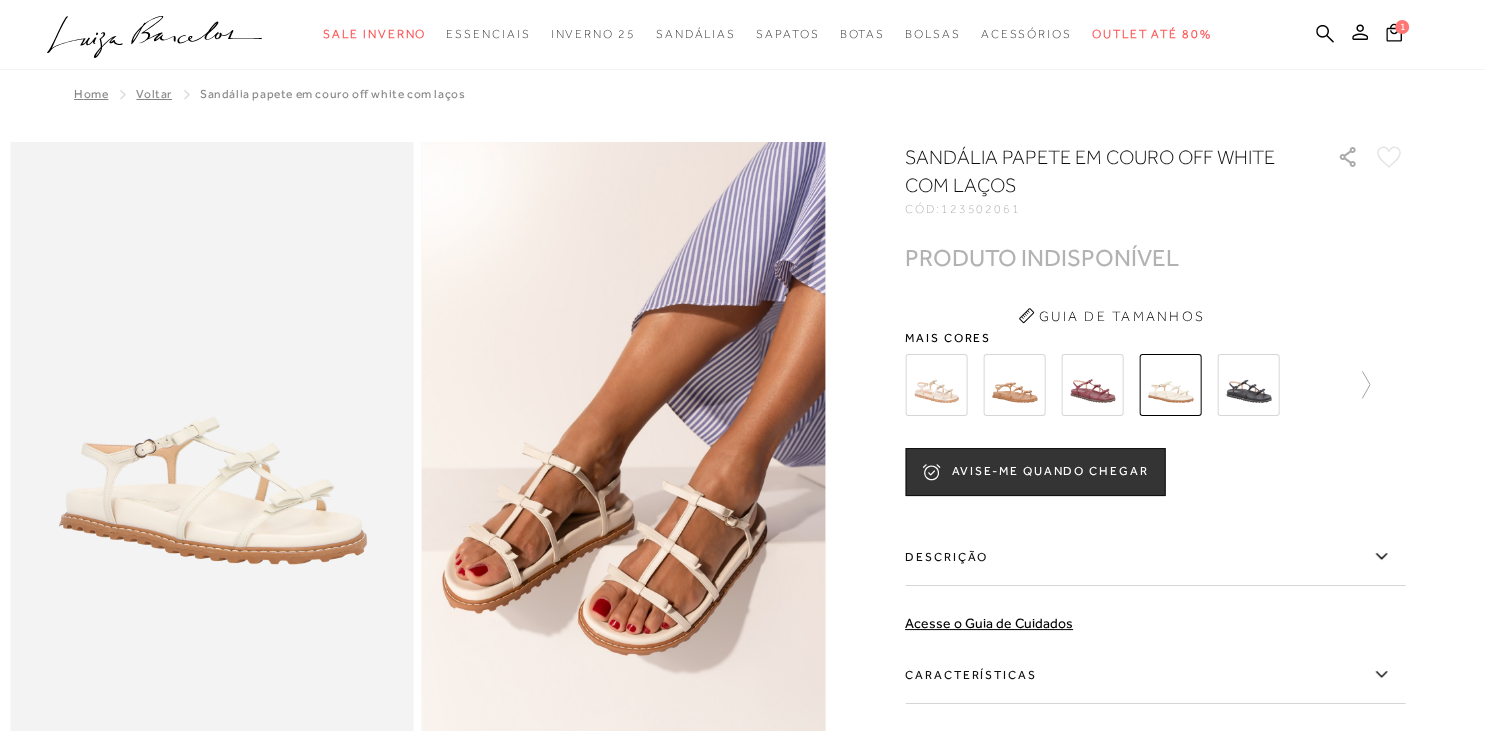 click at bounding box center [1248, 385] 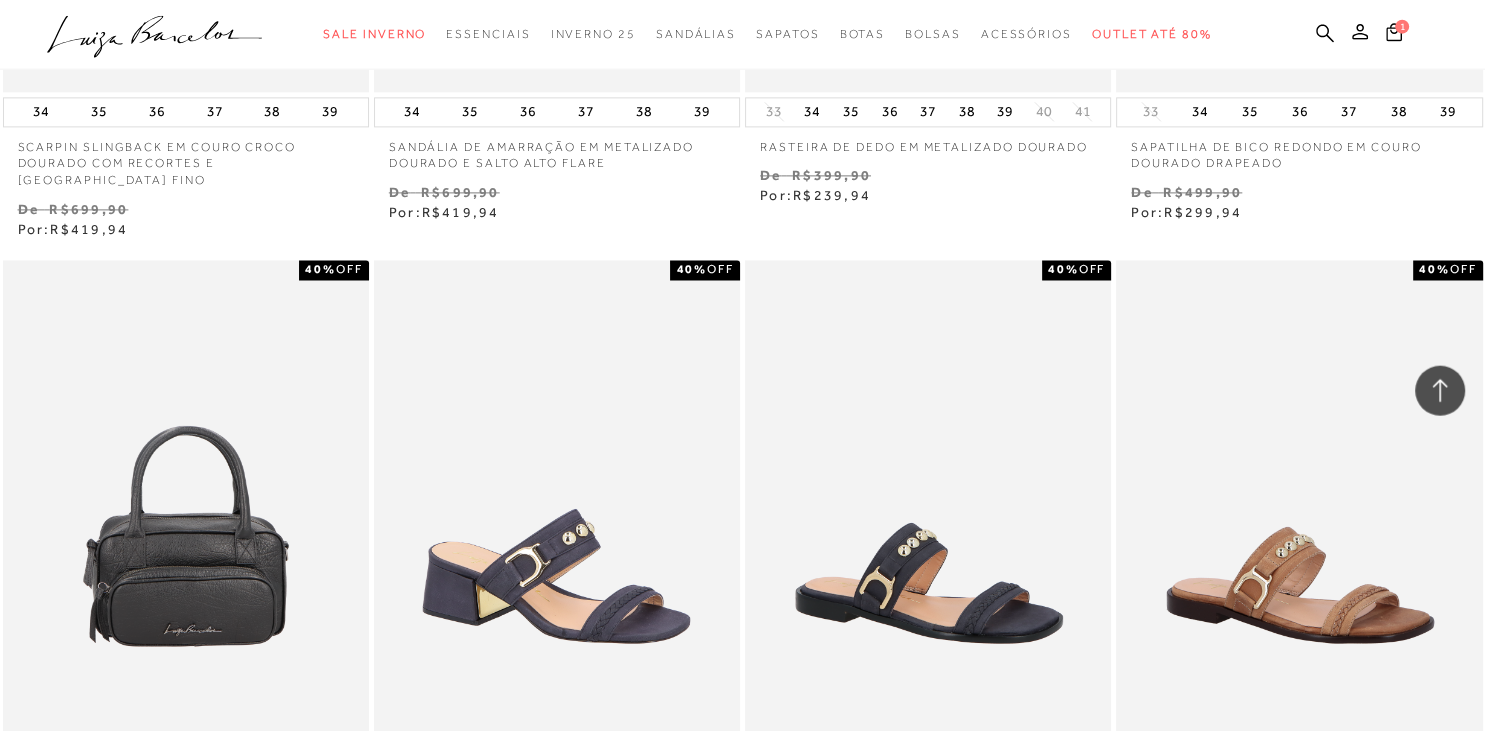 scroll, scrollTop: 2745, scrollLeft: 0, axis: vertical 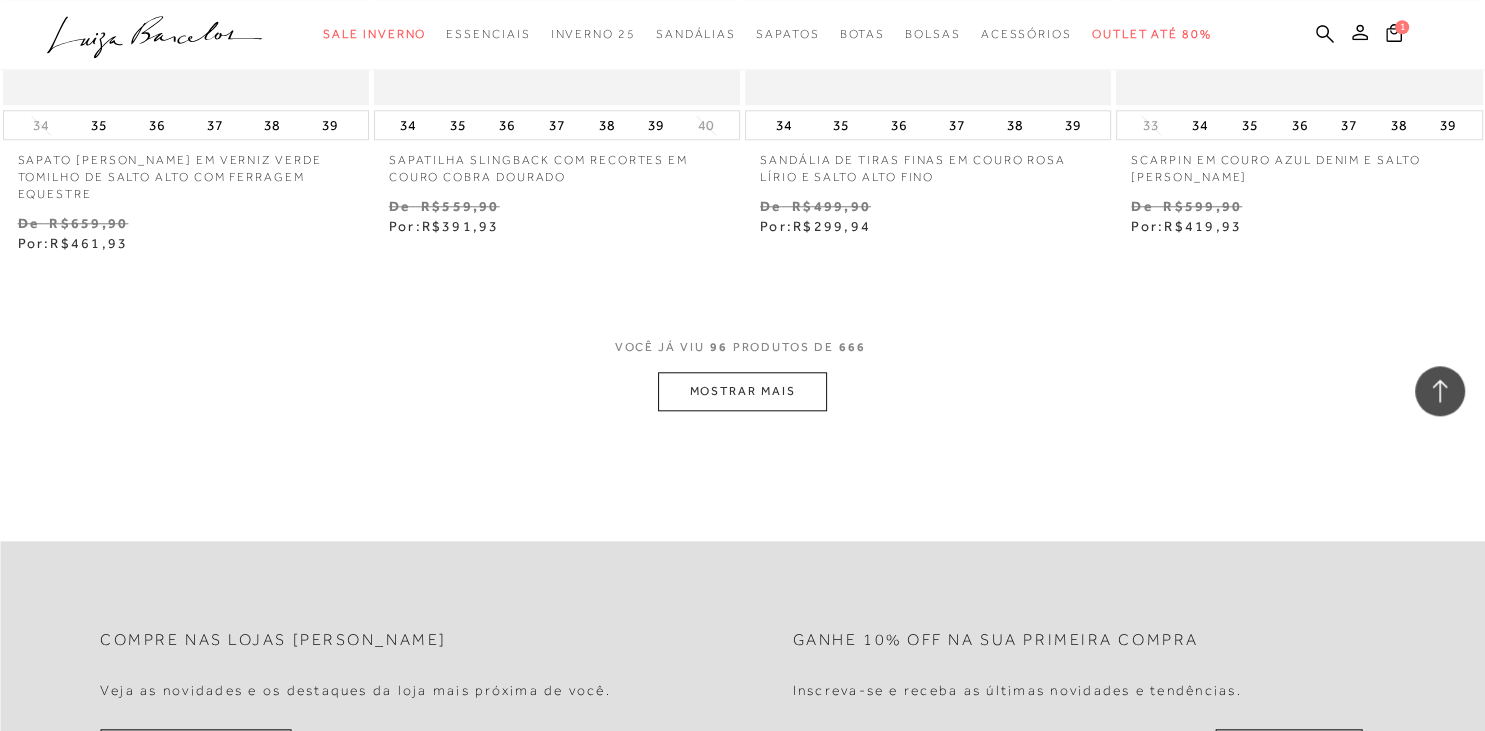 click on "MOSTRAR MAIS" at bounding box center (742, 391) 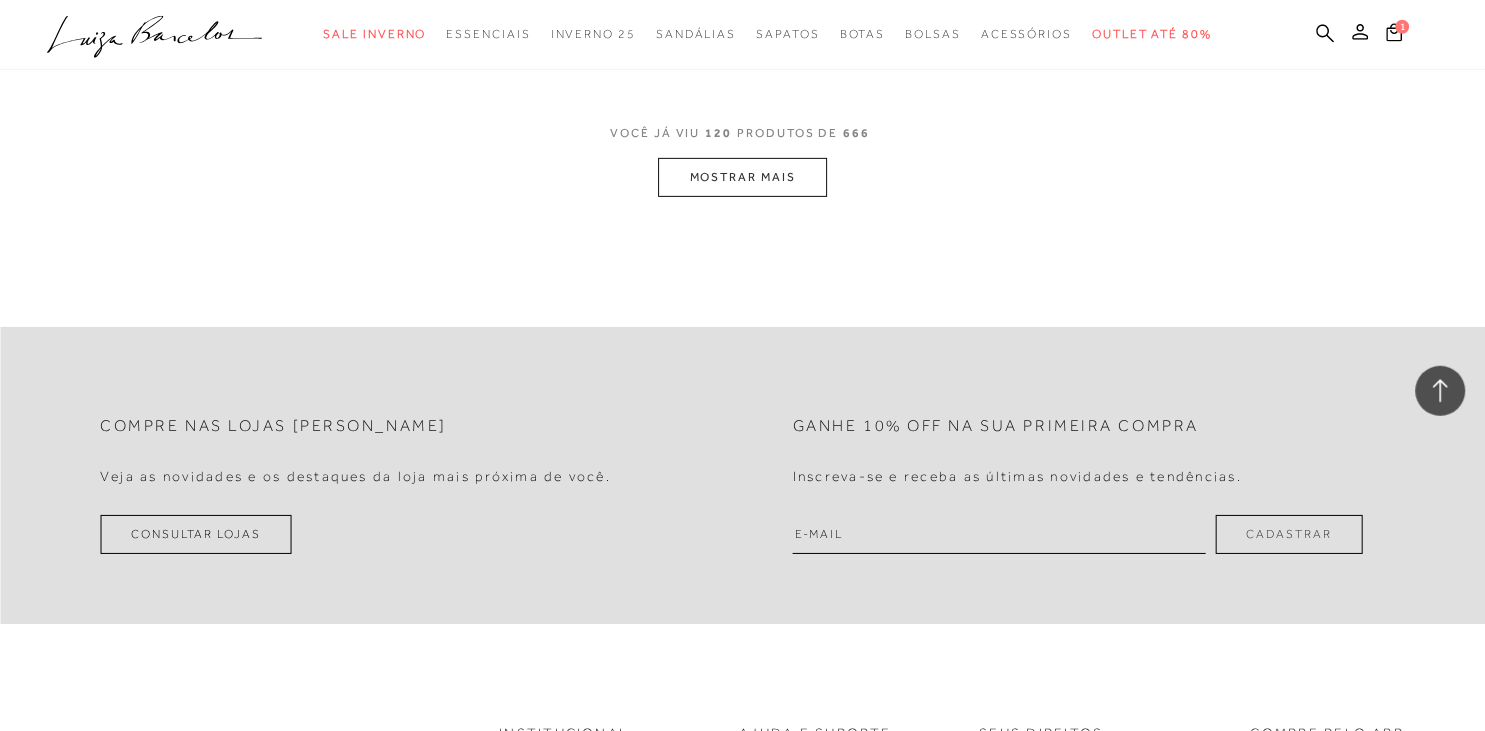 scroll, scrollTop: 21182, scrollLeft: 0, axis: vertical 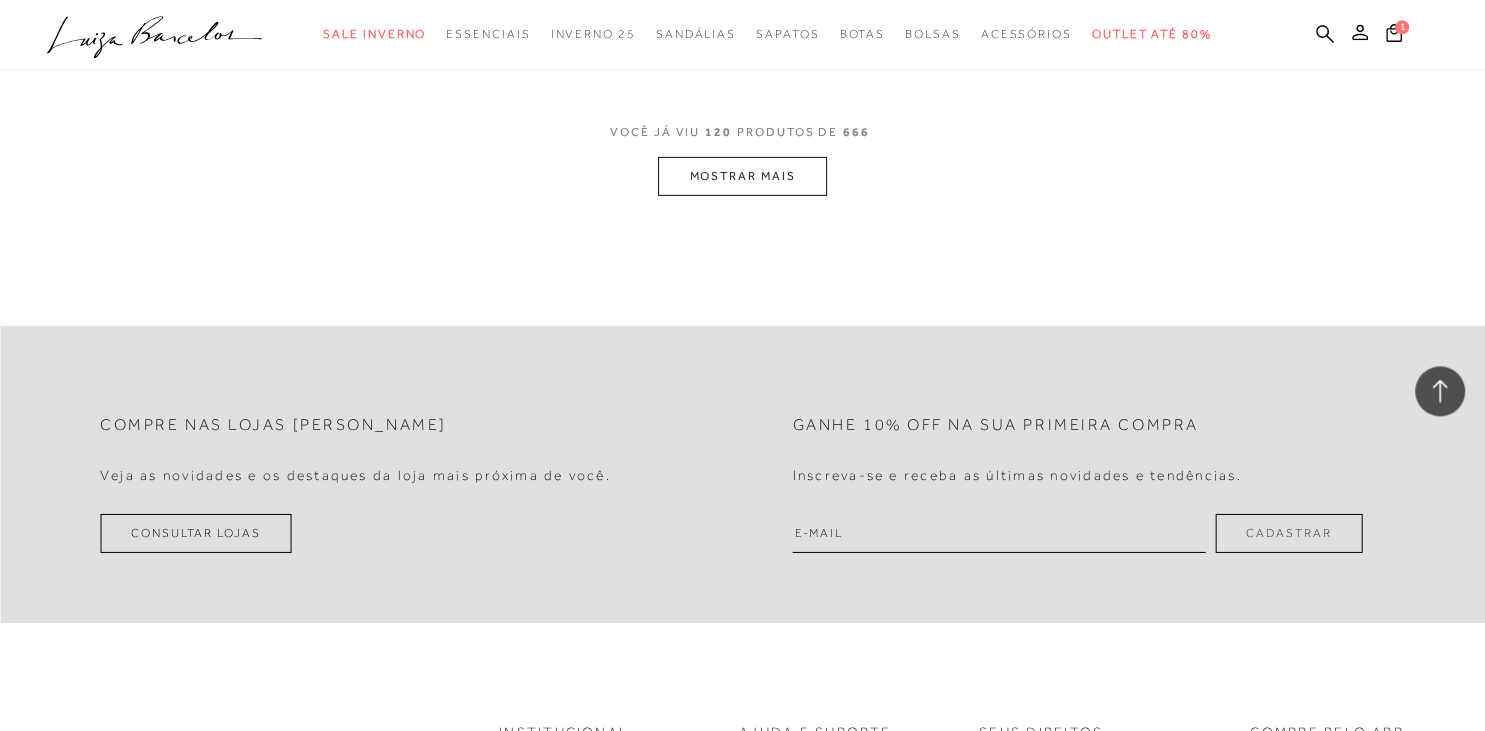 click on "MOSTRAR MAIS" at bounding box center [742, 176] 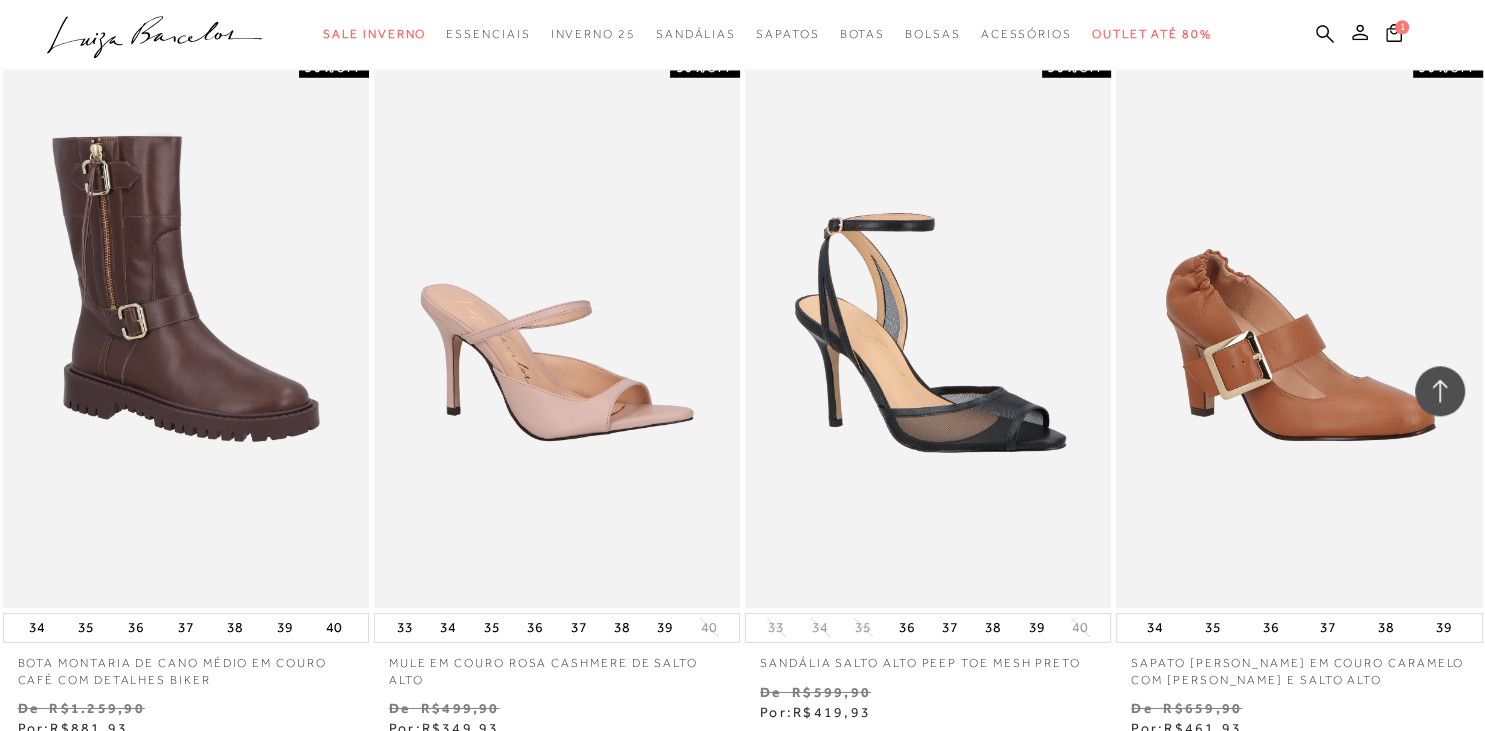 scroll, scrollTop: 25385, scrollLeft: 0, axis: vertical 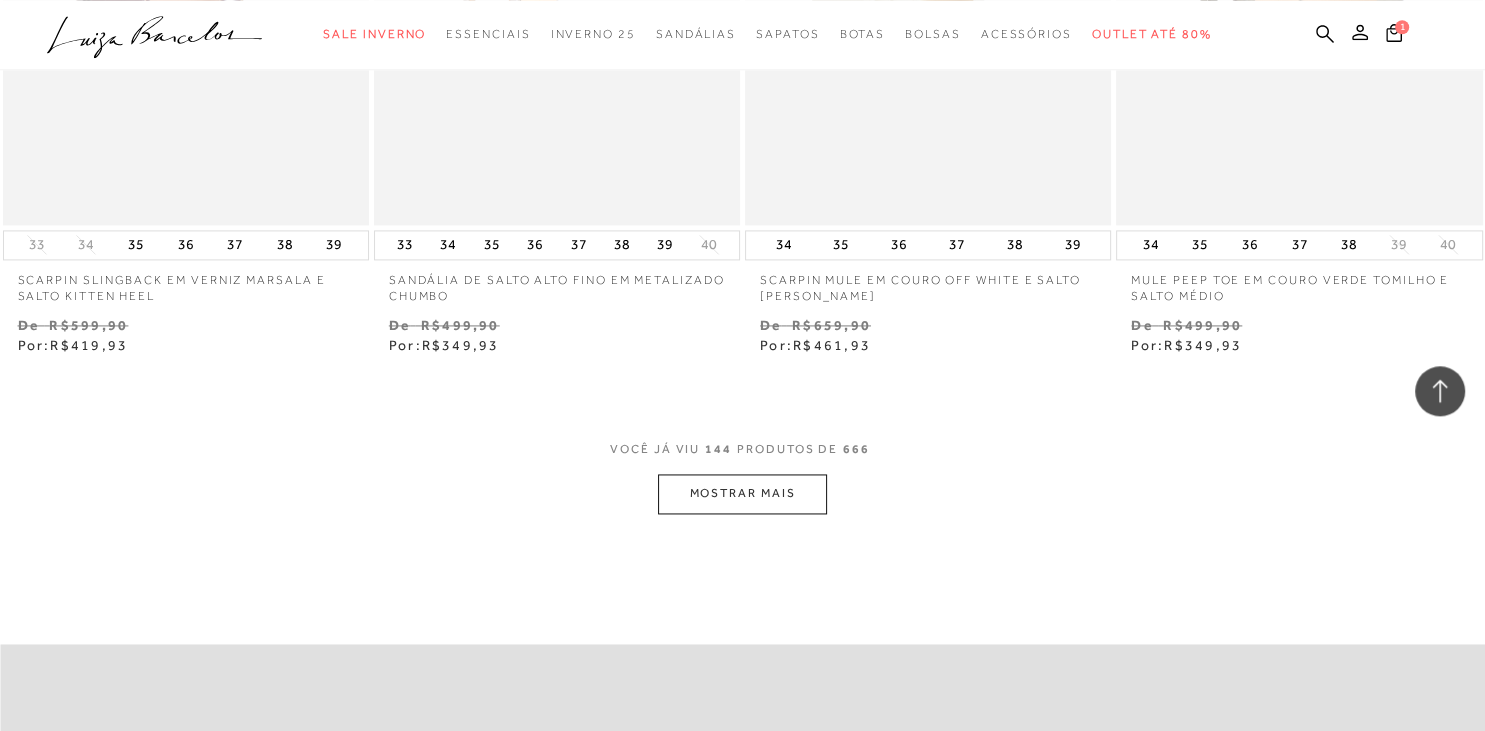 click on "MOSTRAR MAIS" at bounding box center [742, 493] 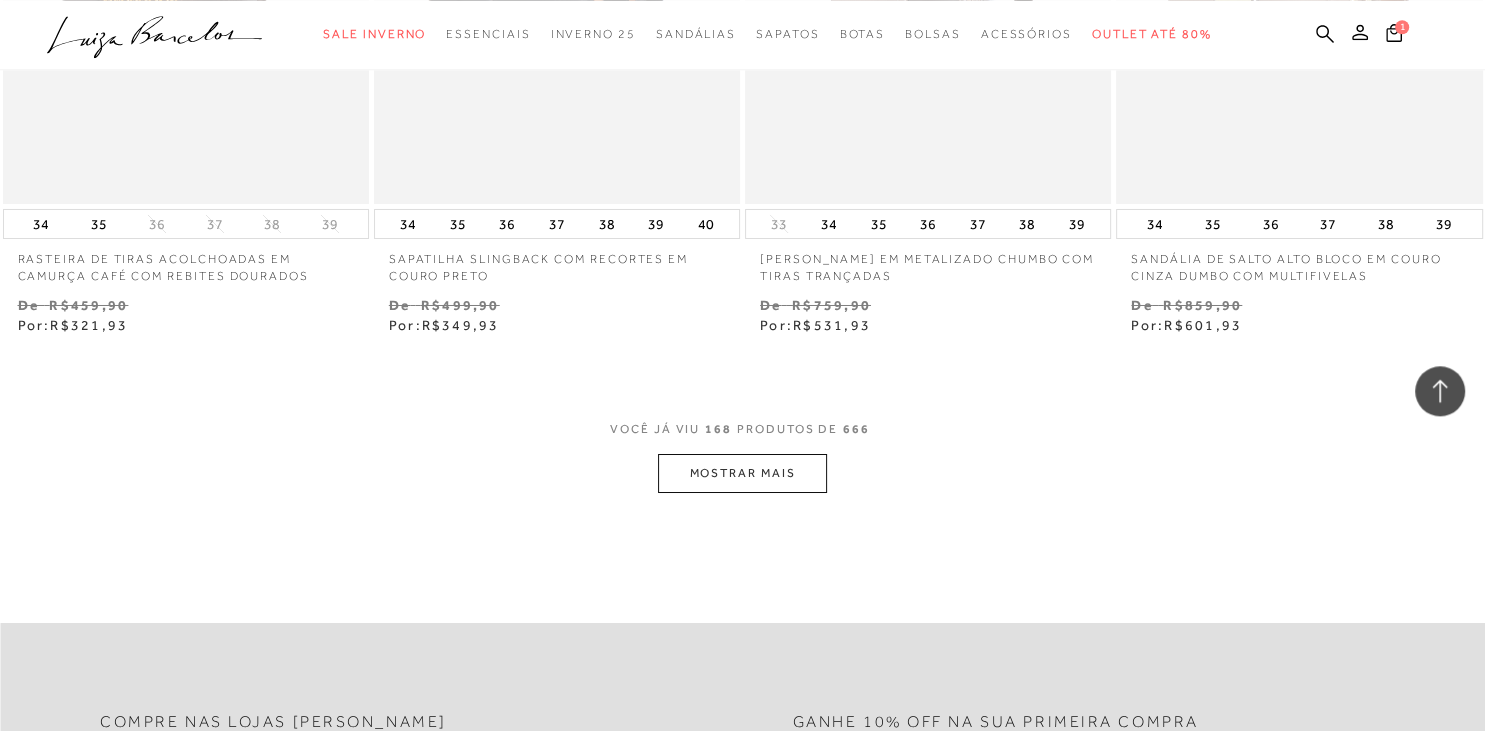 scroll, scrollTop: 29609, scrollLeft: 0, axis: vertical 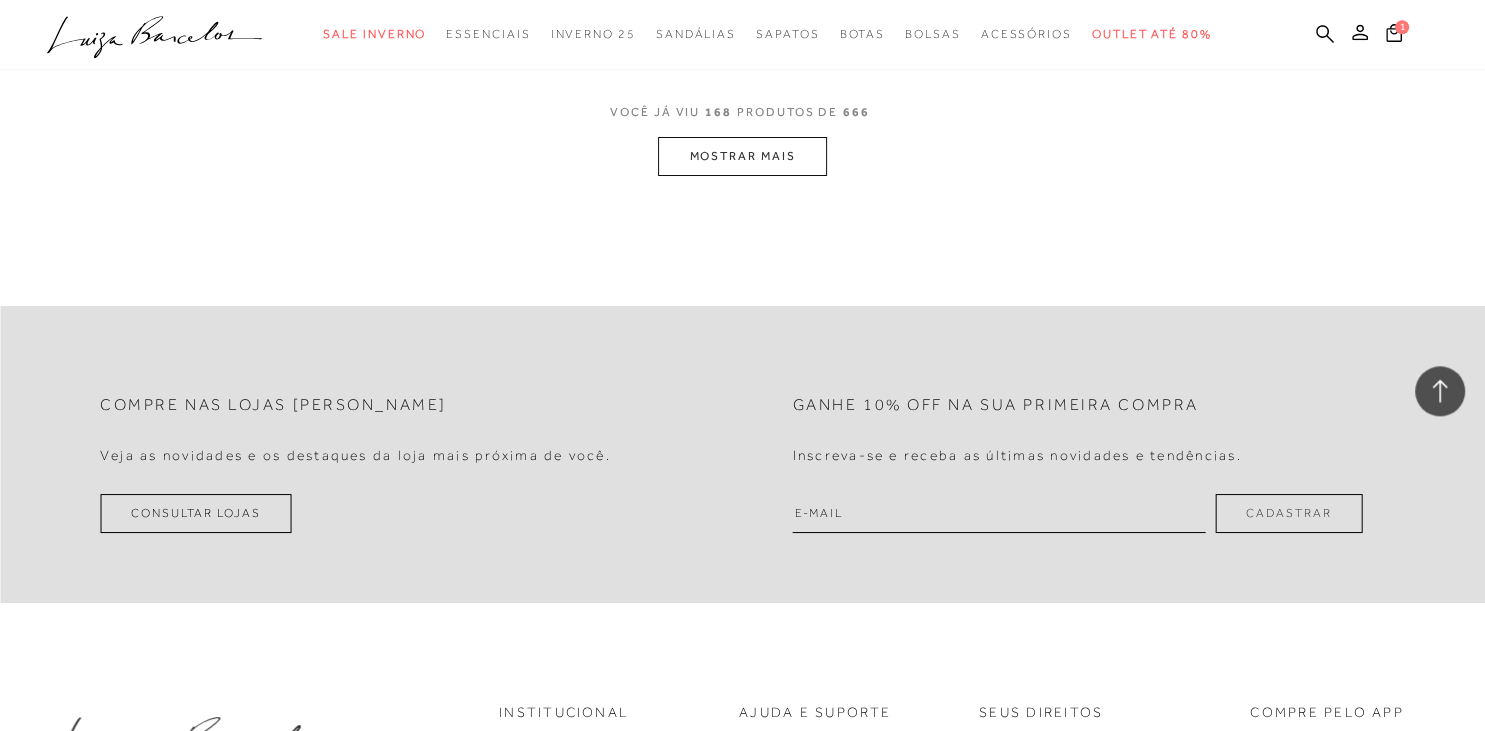 click on "MOSTRAR MAIS" at bounding box center (742, 156) 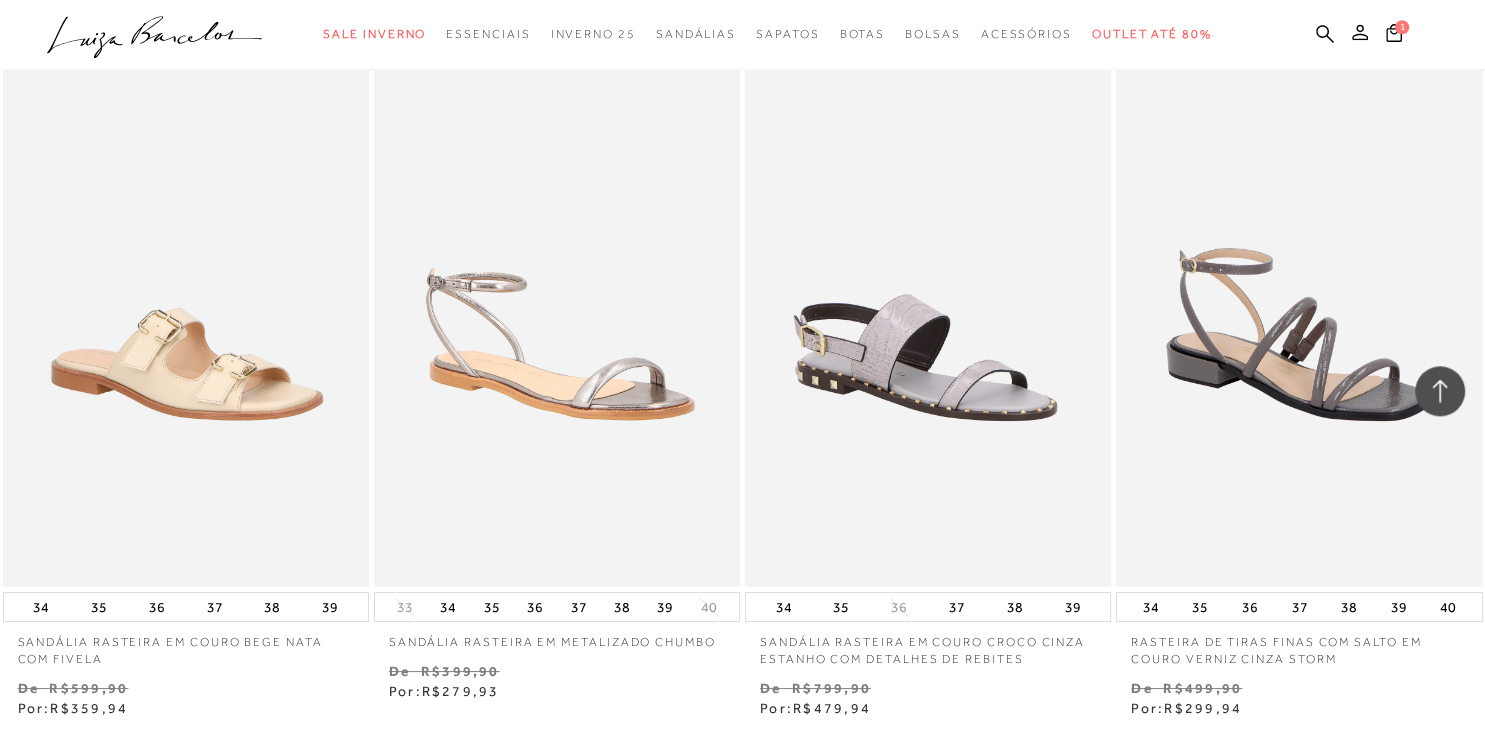 scroll, scrollTop: 33829, scrollLeft: 0, axis: vertical 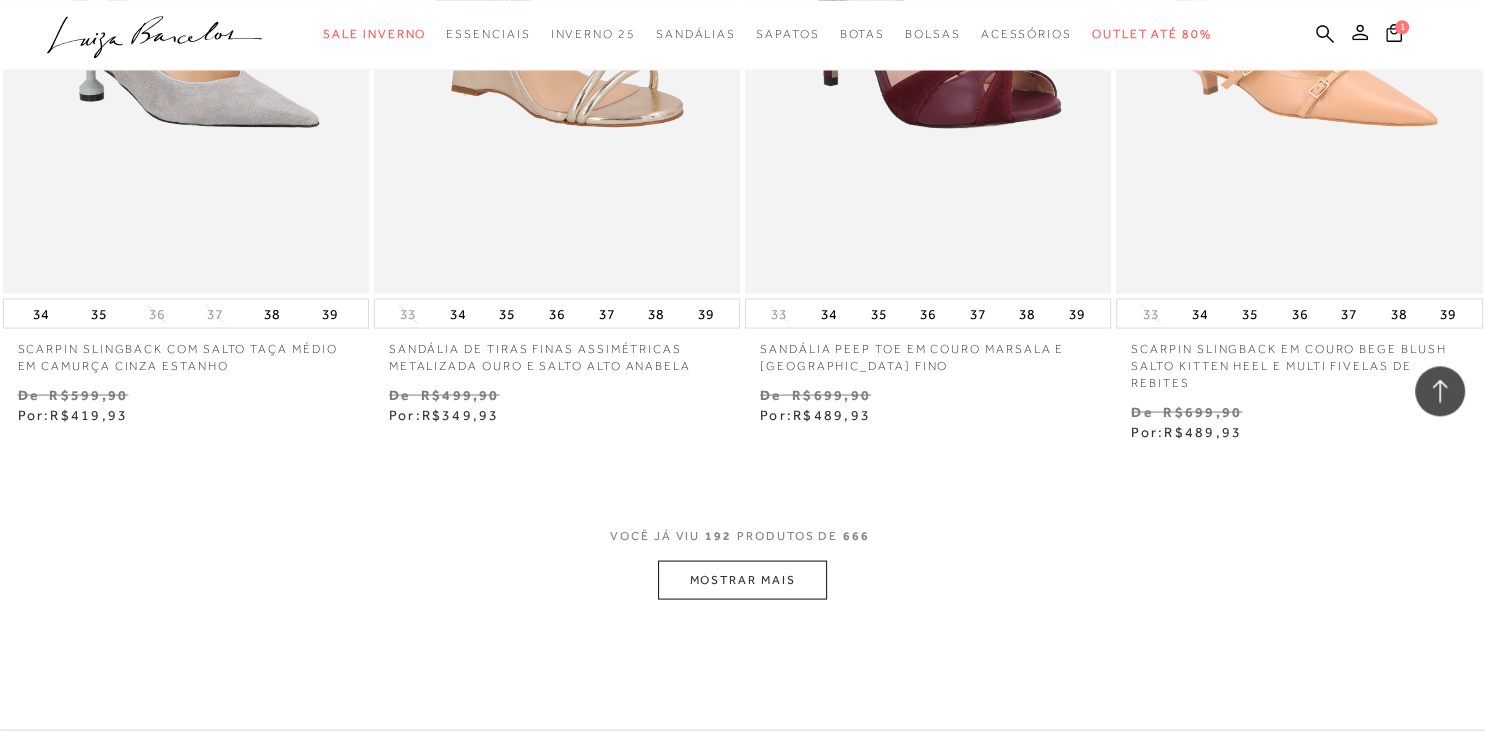 click on "MOSTRAR MAIS" at bounding box center [742, 579] 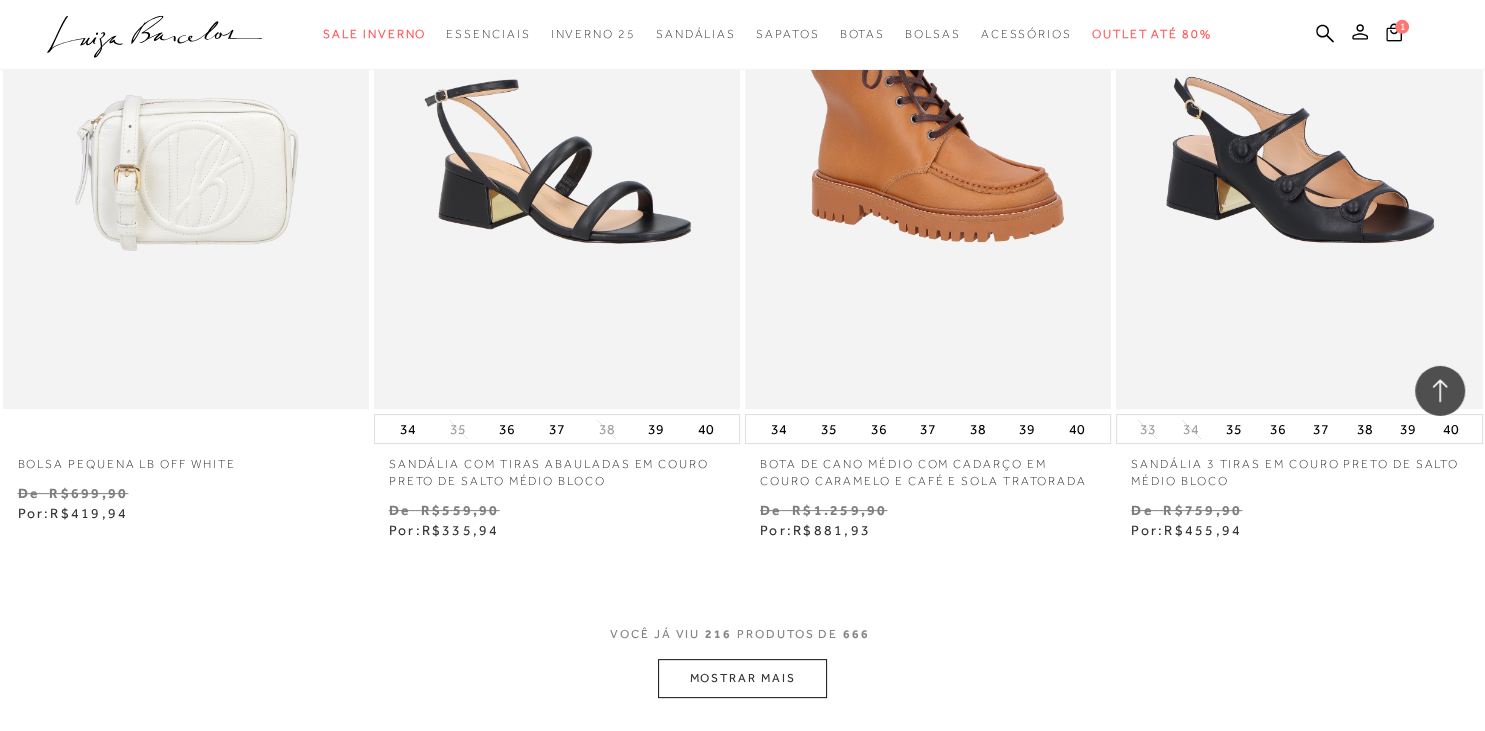 scroll, scrollTop: 37525, scrollLeft: 0, axis: vertical 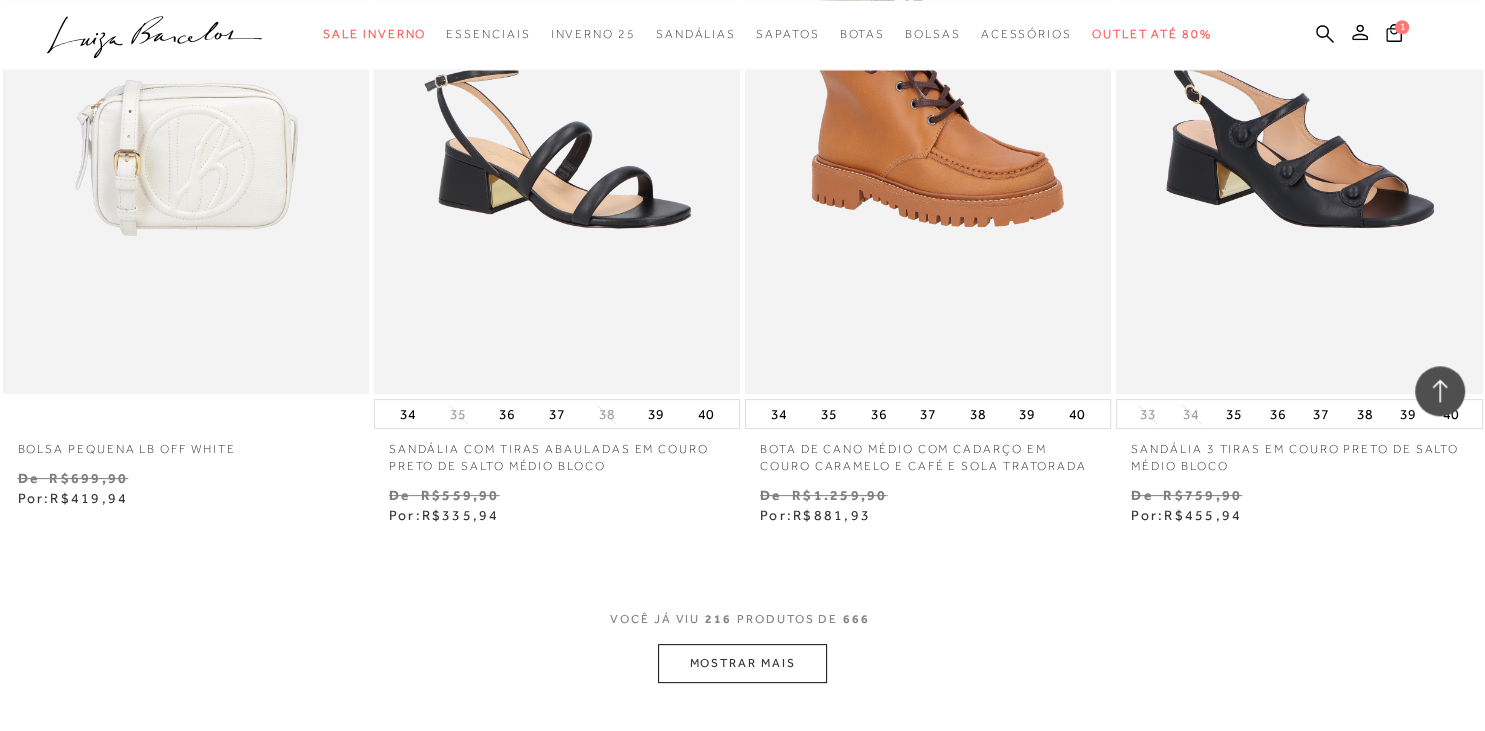 click on "MOSTRAR MAIS" at bounding box center (742, 663) 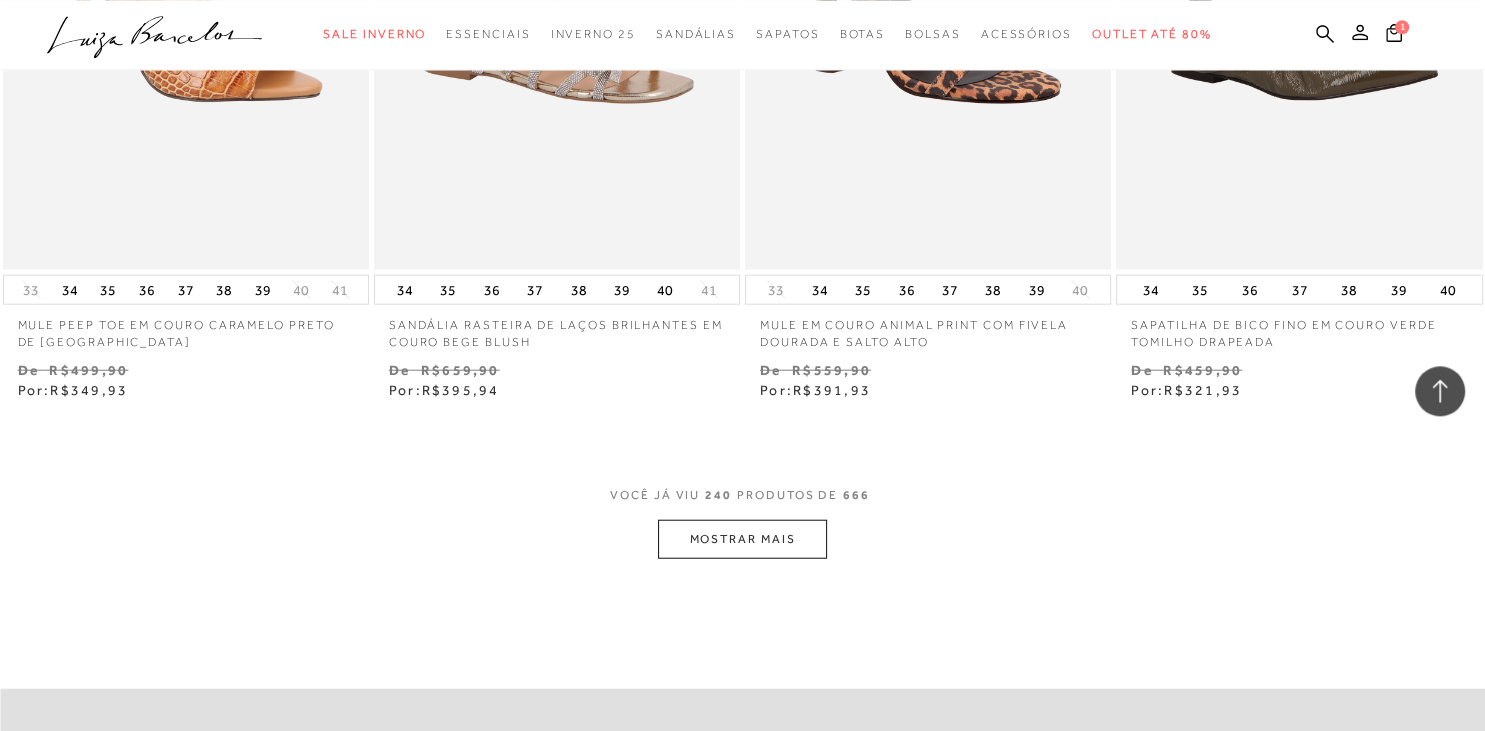 scroll, scrollTop: 42066, scrollLeft: 0, axis: vertical 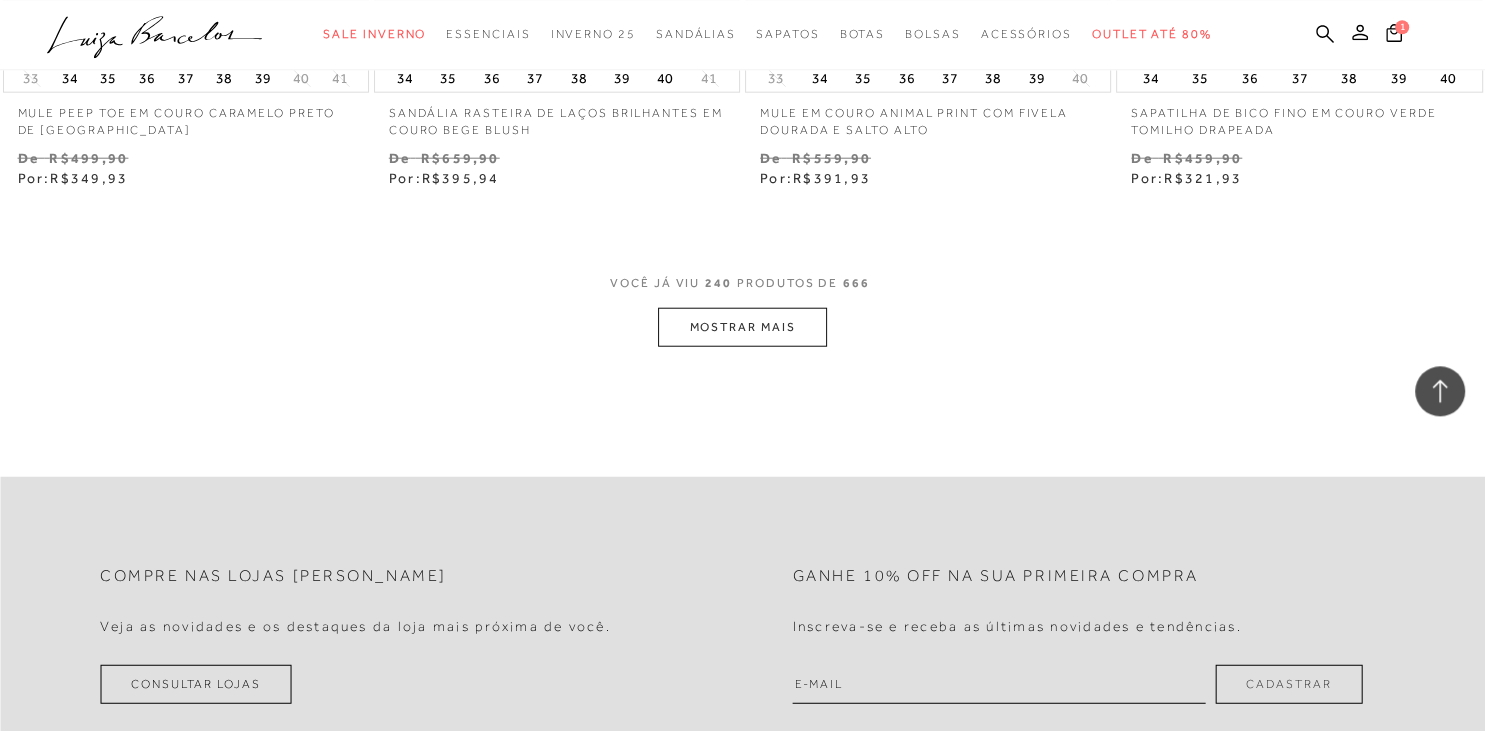 click on "MOSTRAR MAIS" at bounding box center [742, 326] 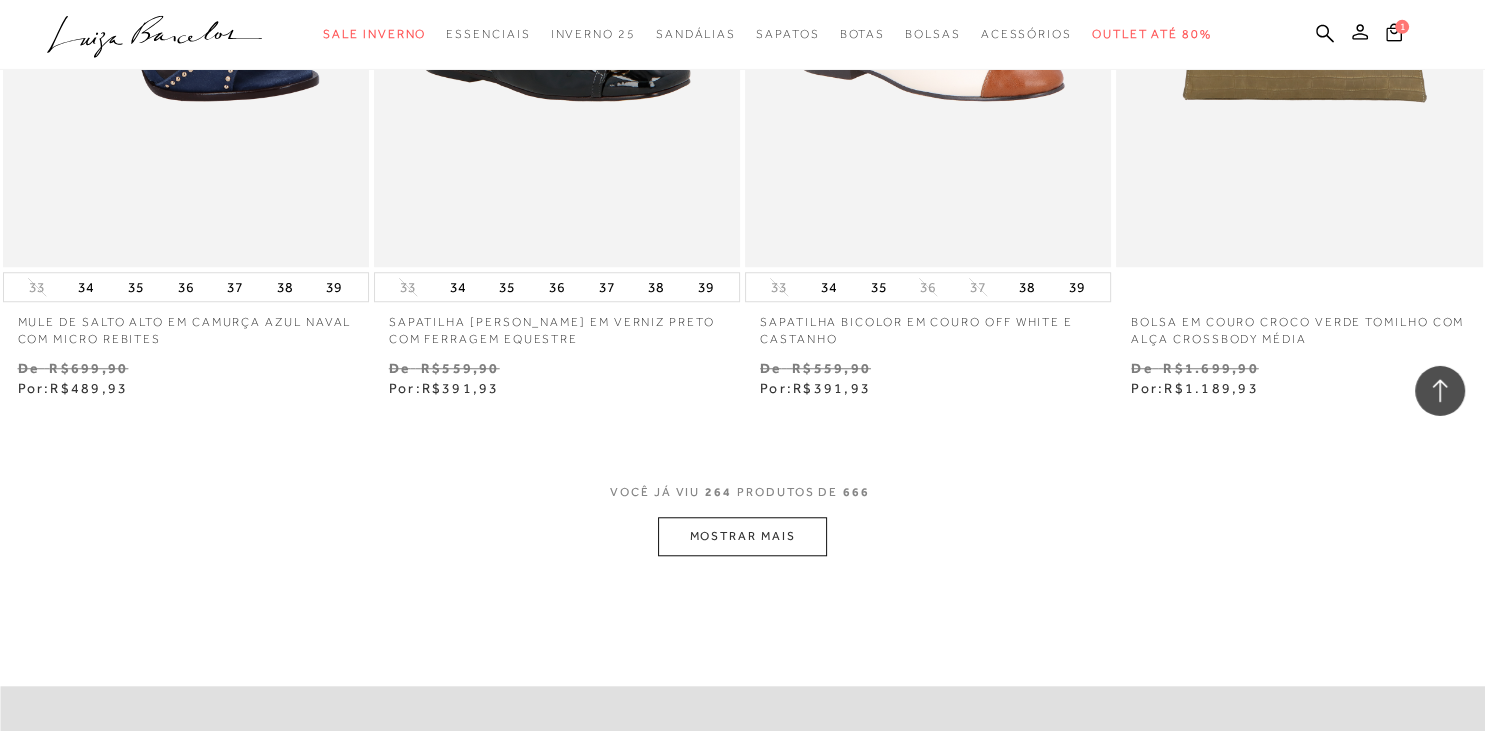 scroll, scrollTop: 46078, scrollLeft: 0, axis: vertical 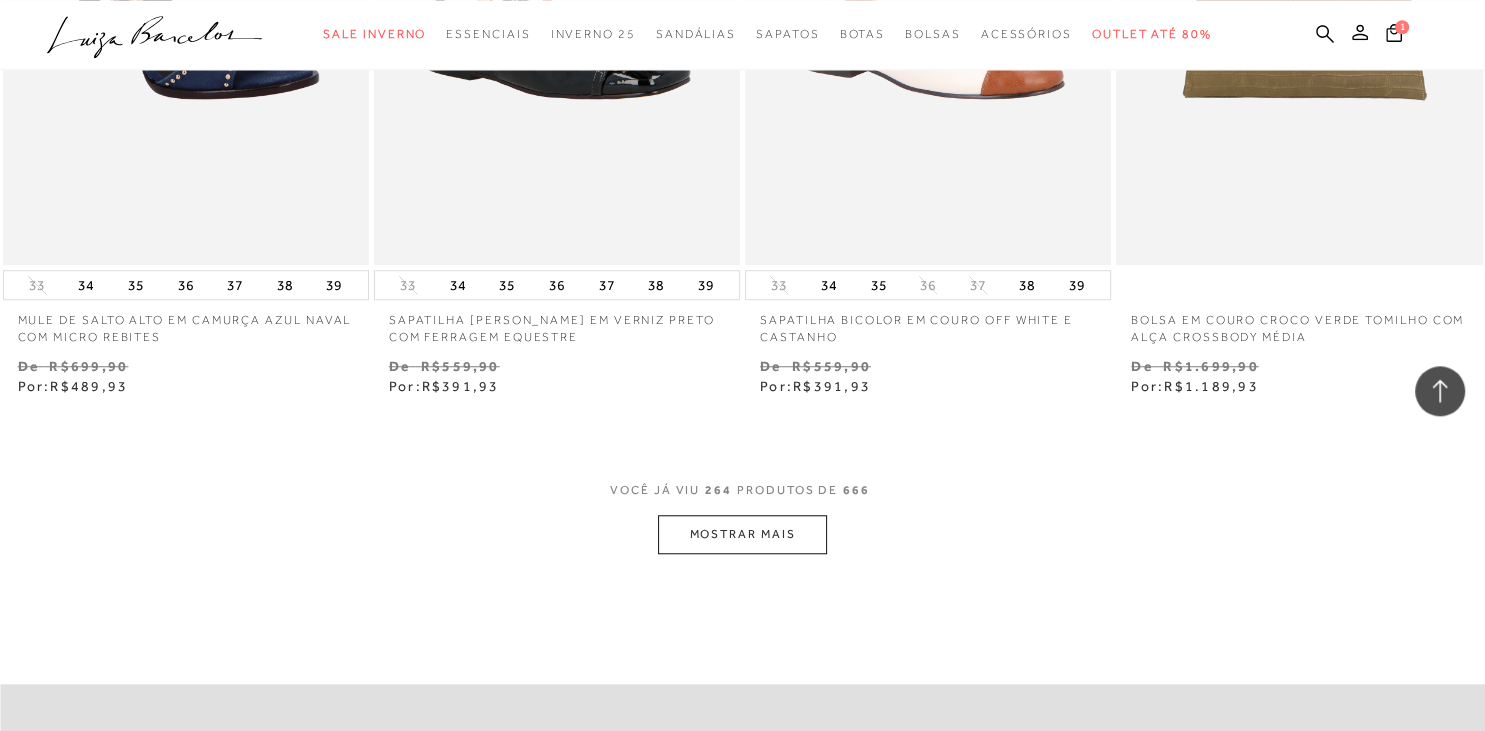 click on "MOSTRAR MAIS" at bounding box center [742, 534] 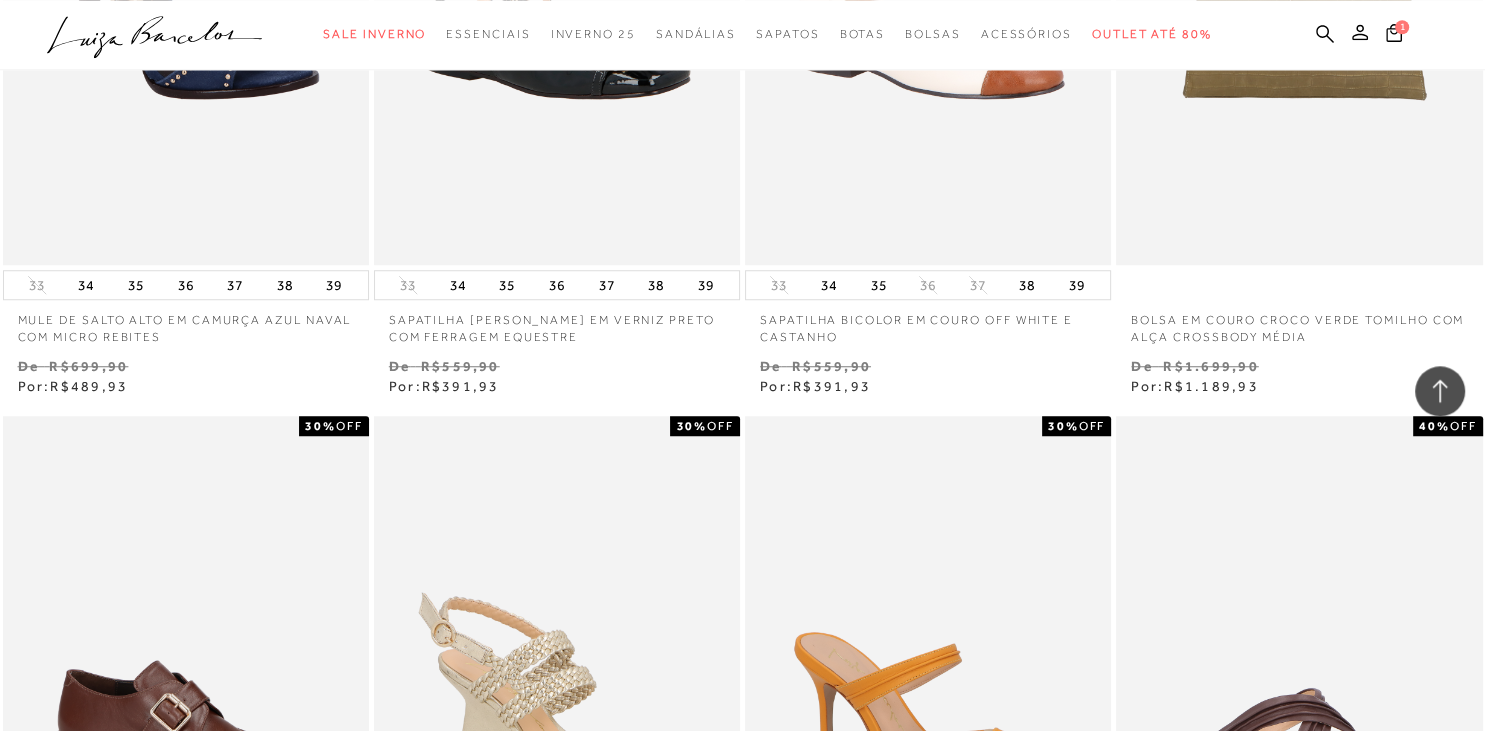 click on "MULE PEEP TOE EM COURO DRAPEADO AMARELO AÇAFRÃO
30%
OFF" at bounding box center (928, 690) 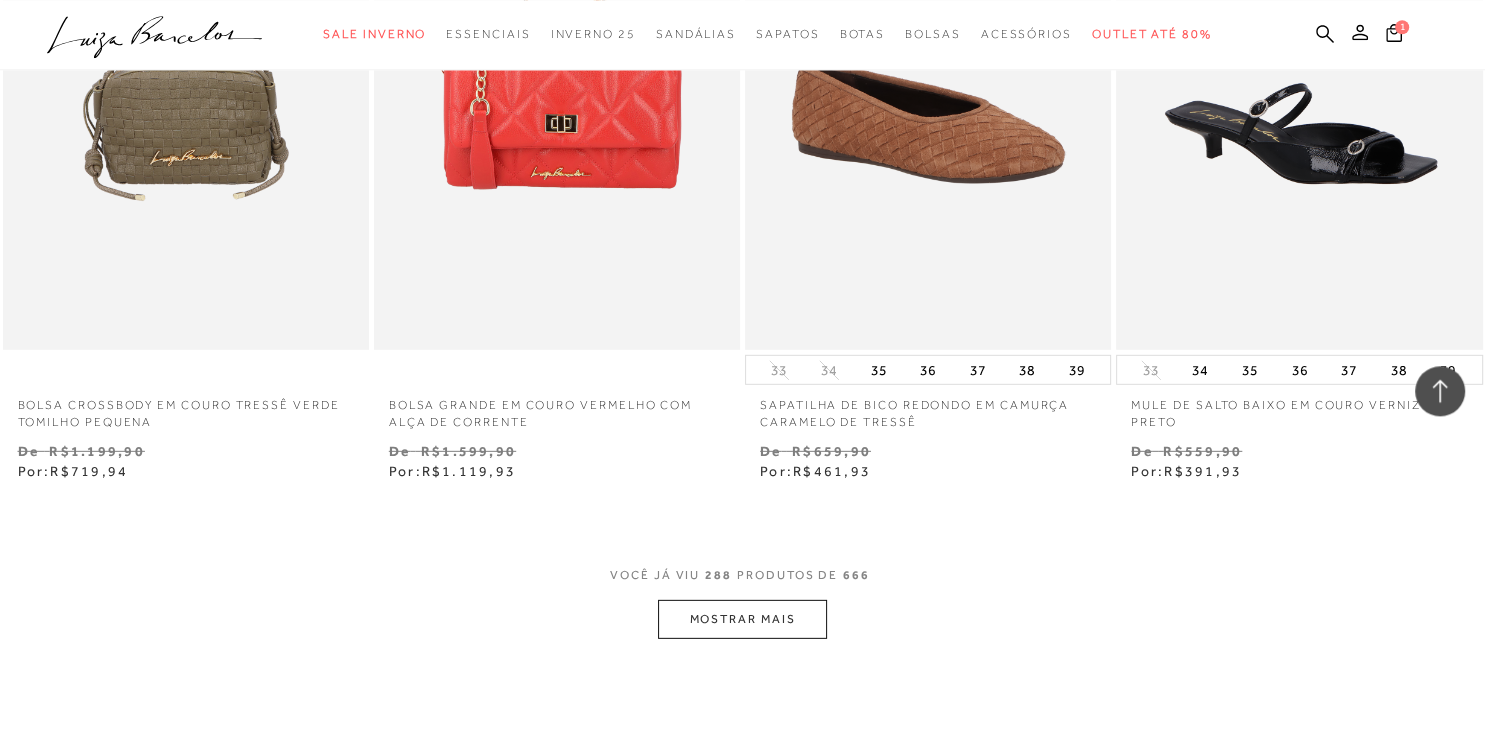 scroll, scrollTop: 50514, scrollLeft: 0, axis: vertical 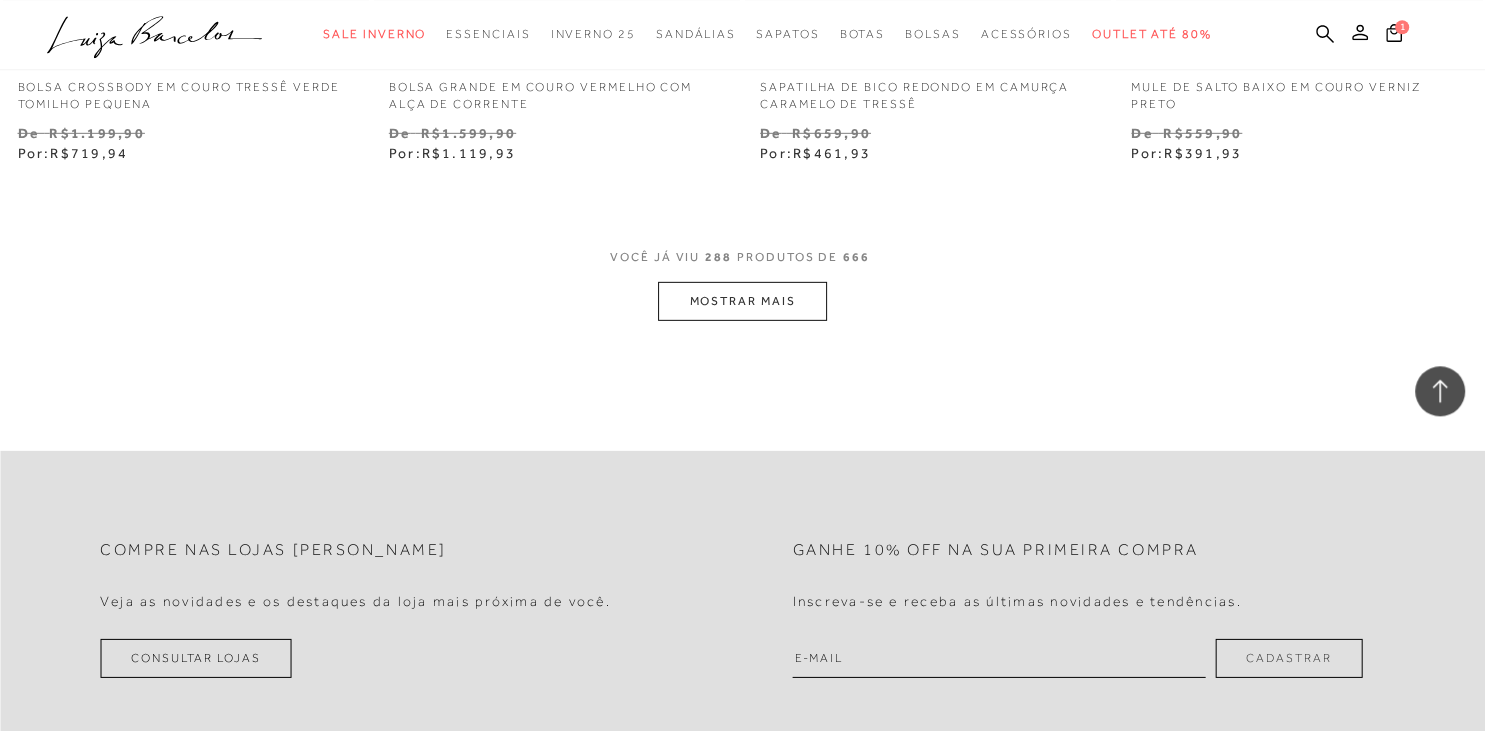 click on "MOSTRAR MAIS" at bounding box center (742, 301) 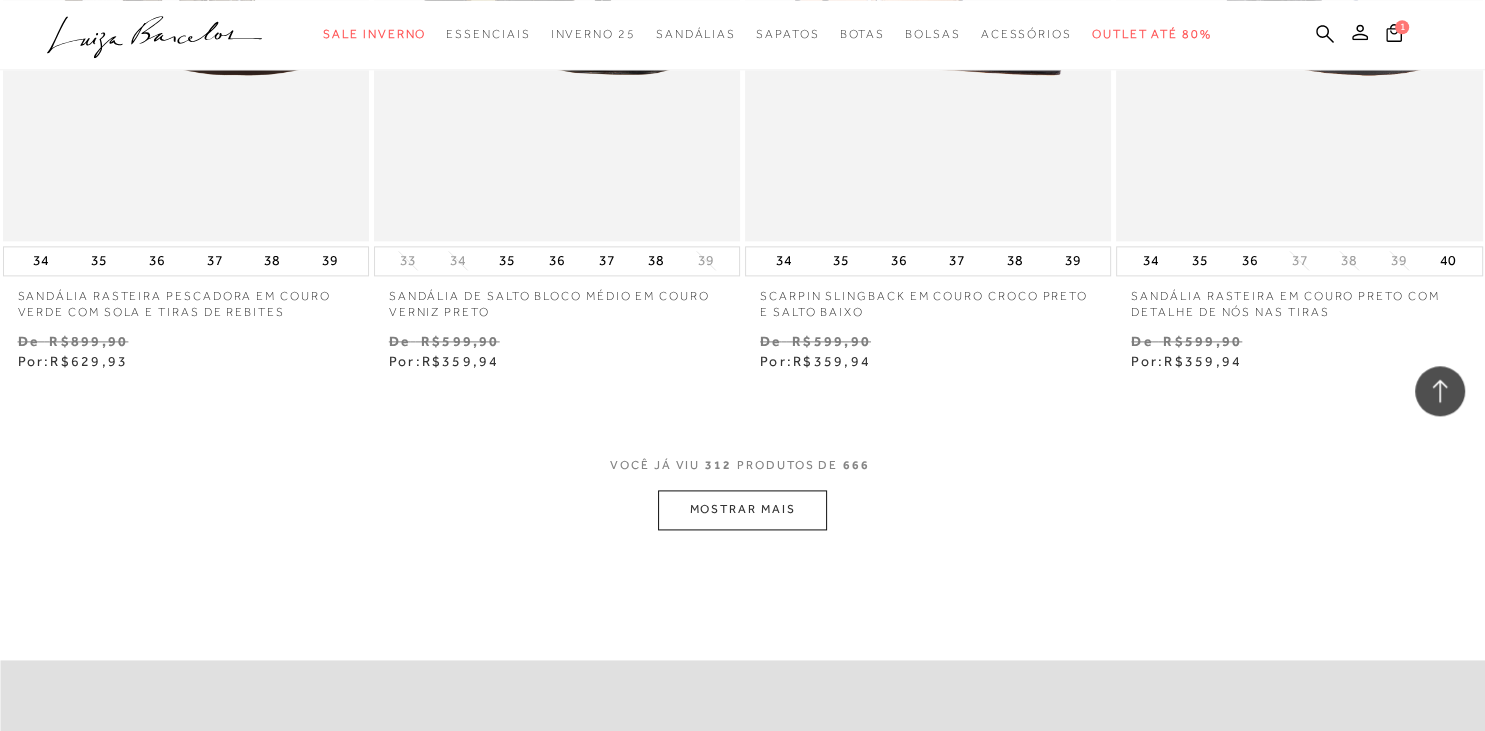 scroll, scrollTop: 54738, scrollLeft: 0, axis: vertical 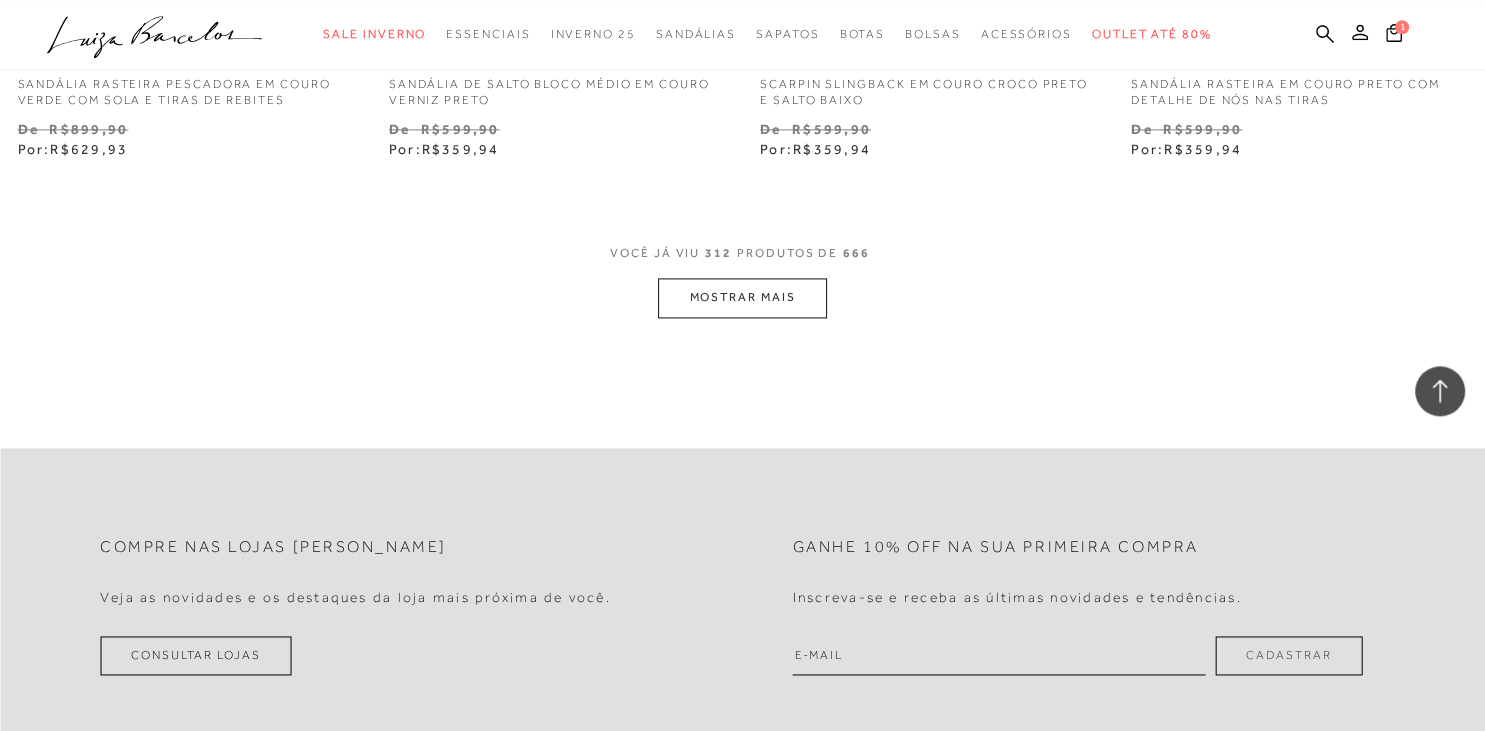 click on "MOSTRAR MAIS" at bounding box center (742, 297) 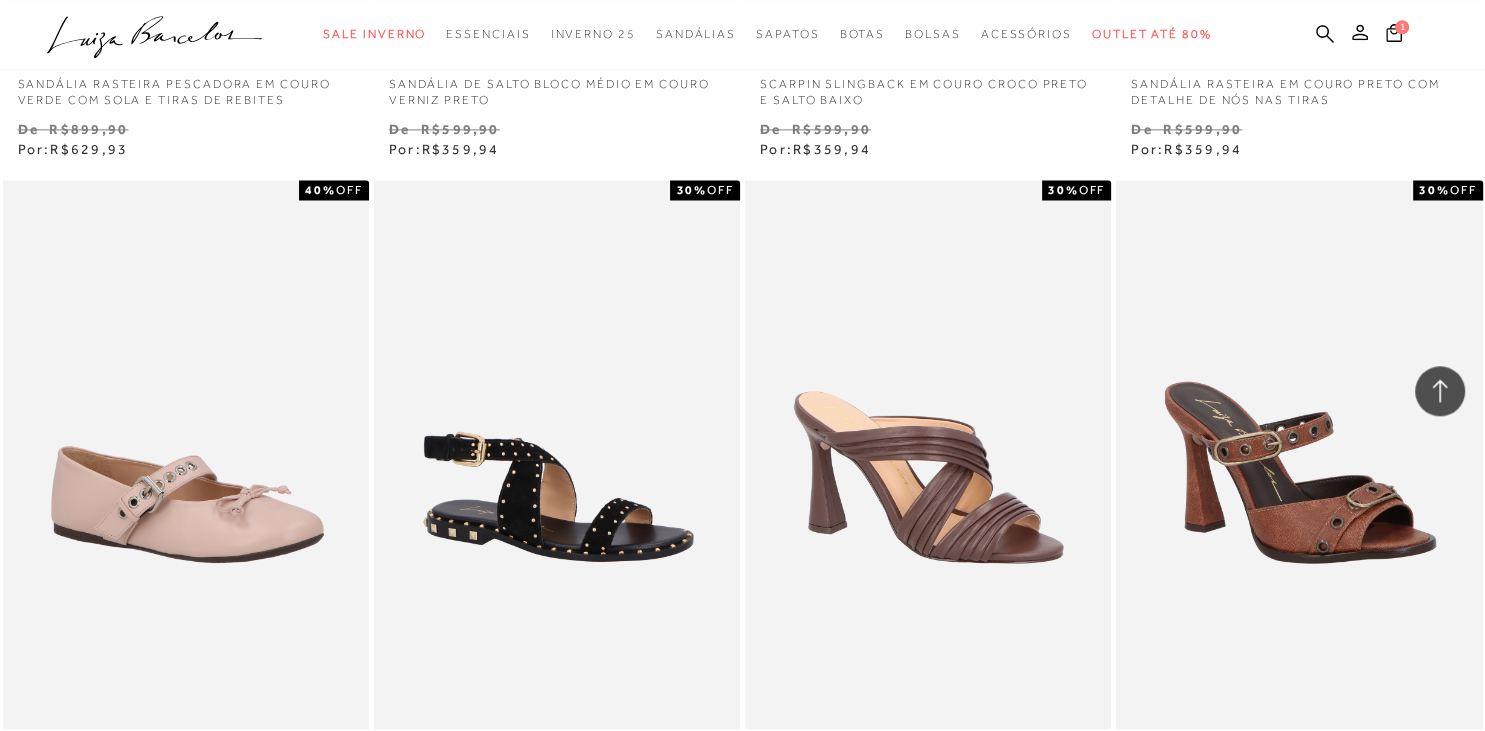 scroll, scrollTop: 53682, scrollLeft: 0, axis: vertical 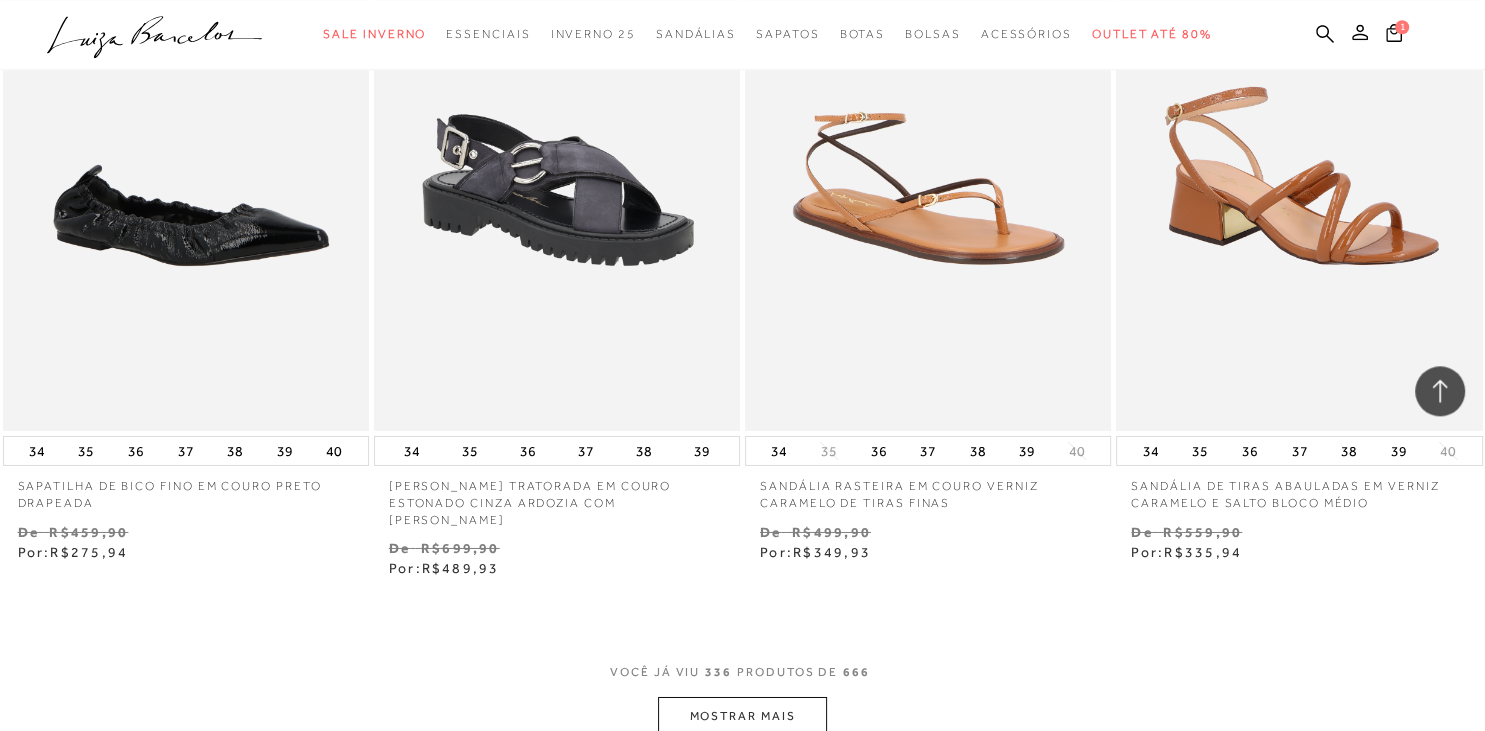 click on "MOSTRAR MAIS" at bounding box center (742, 716) 